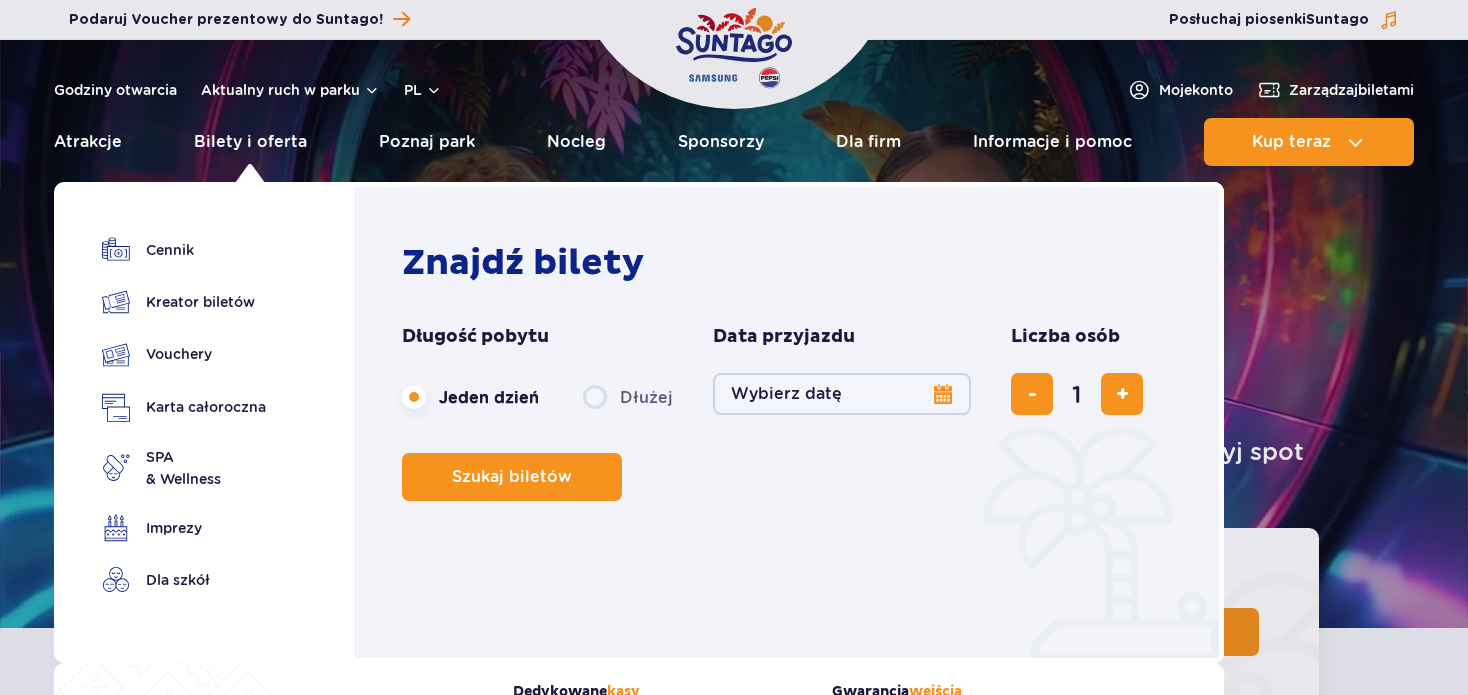 click on "Bilety i oferta" at bounding box center [250, 142] 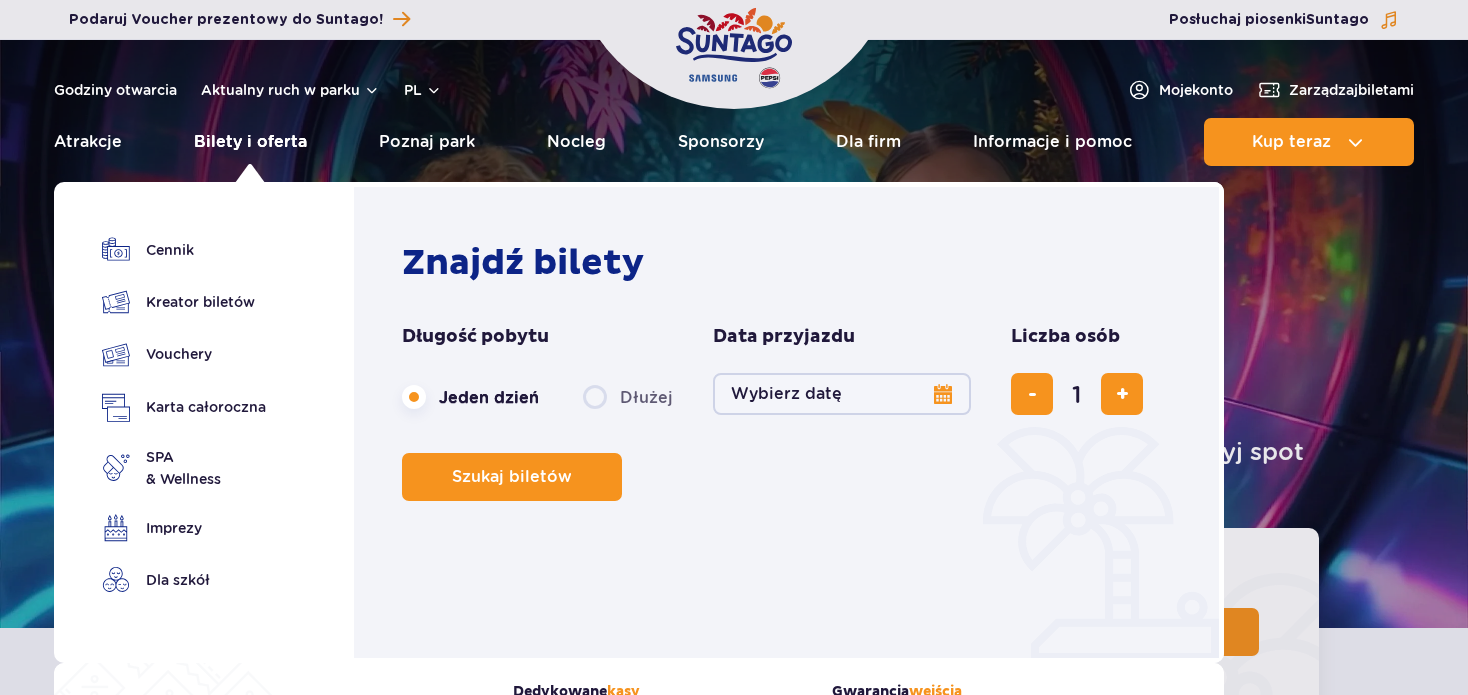 scroll, scrollTop: 0, scrollLeft: 0, axis: both 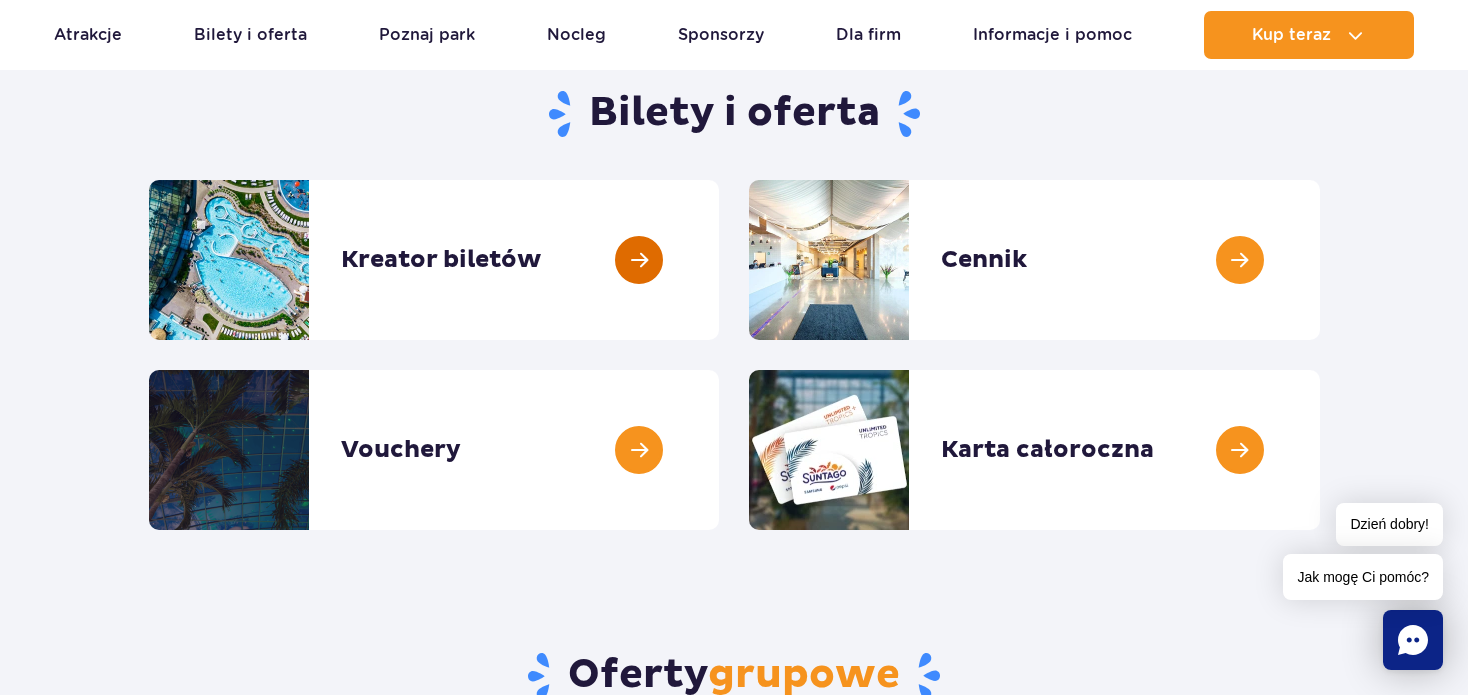 click at bounding box center (719, 260) 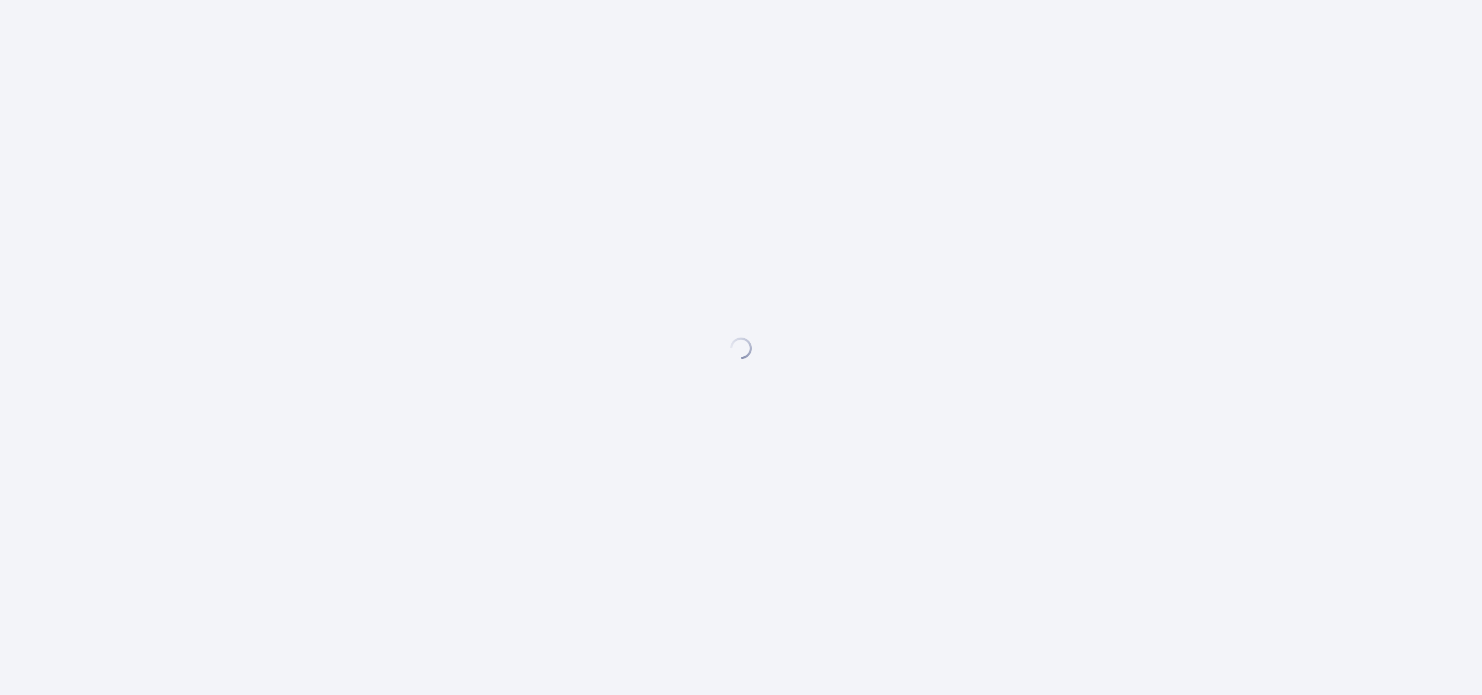 scroll, scrollTop: 0, scrollLeft: 0, axis: both 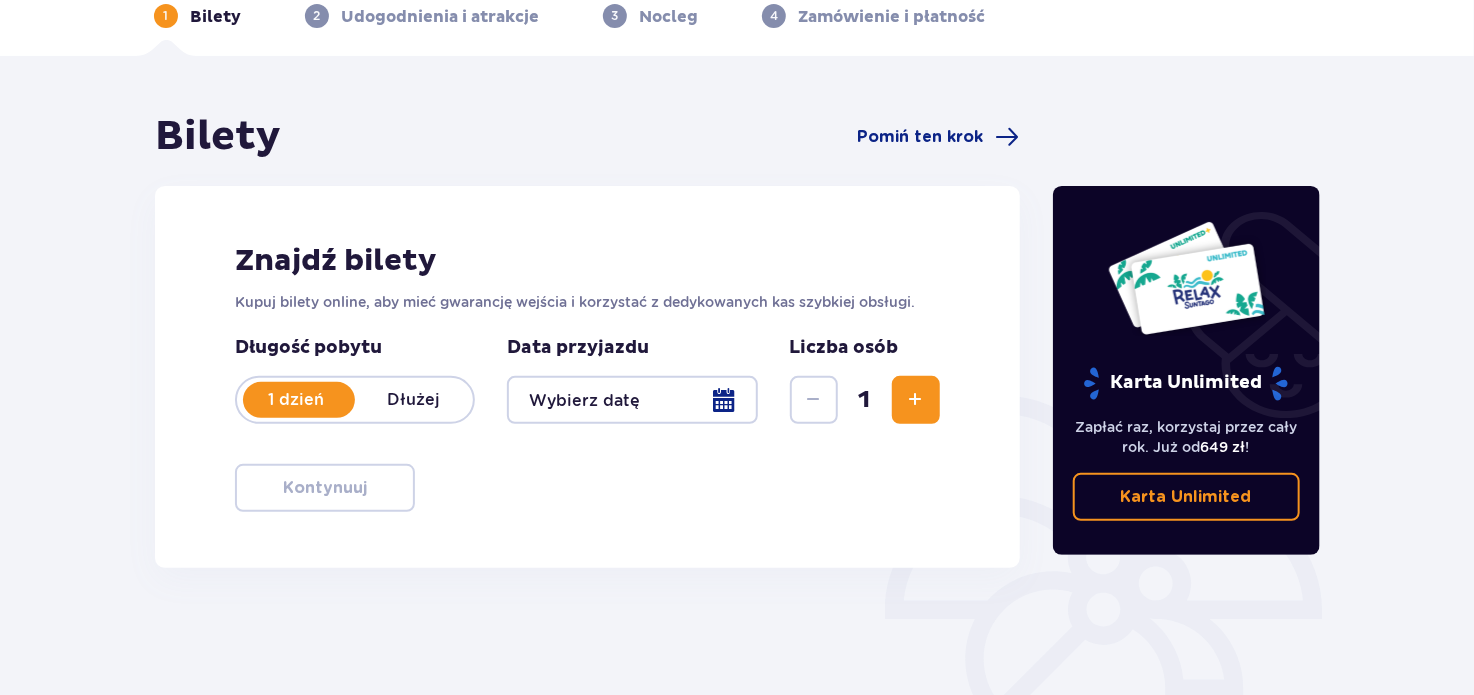 click at bounding box center (632, 400) 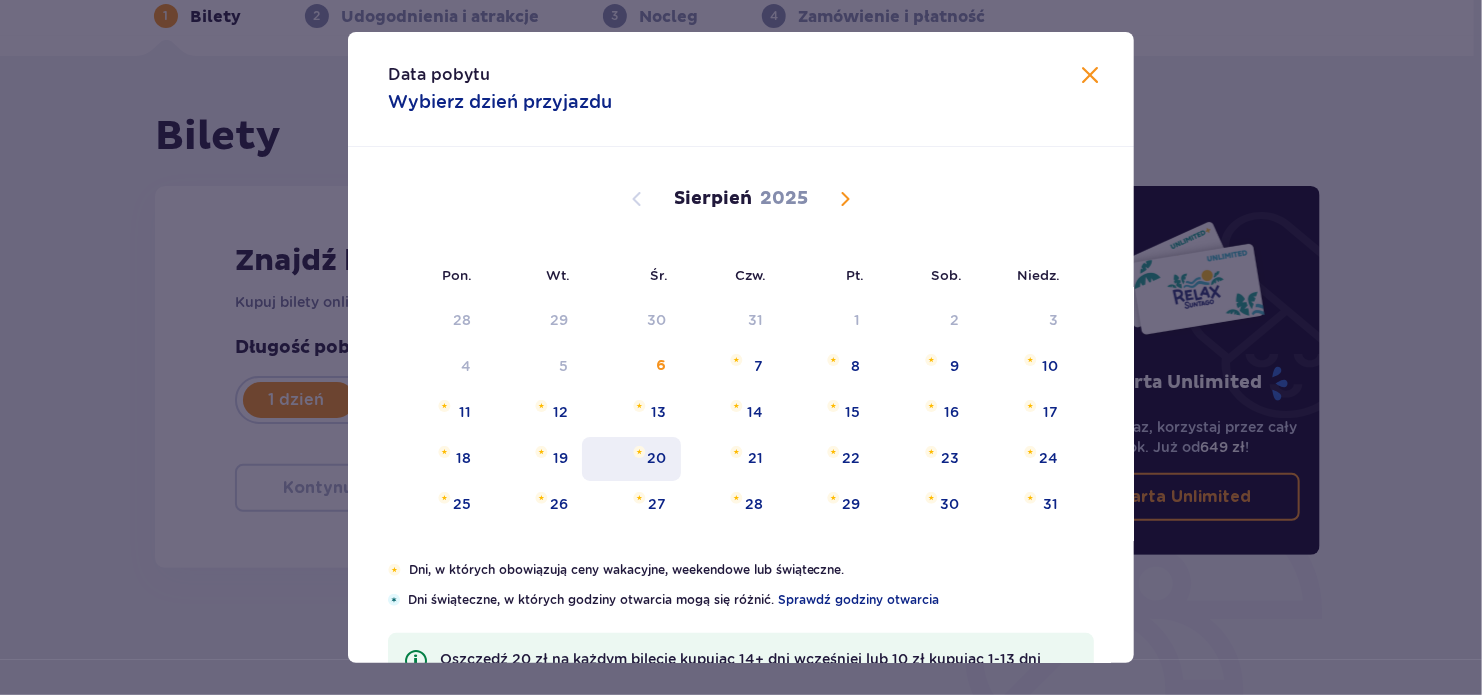 click on "20" at bounding box center [657, 458] 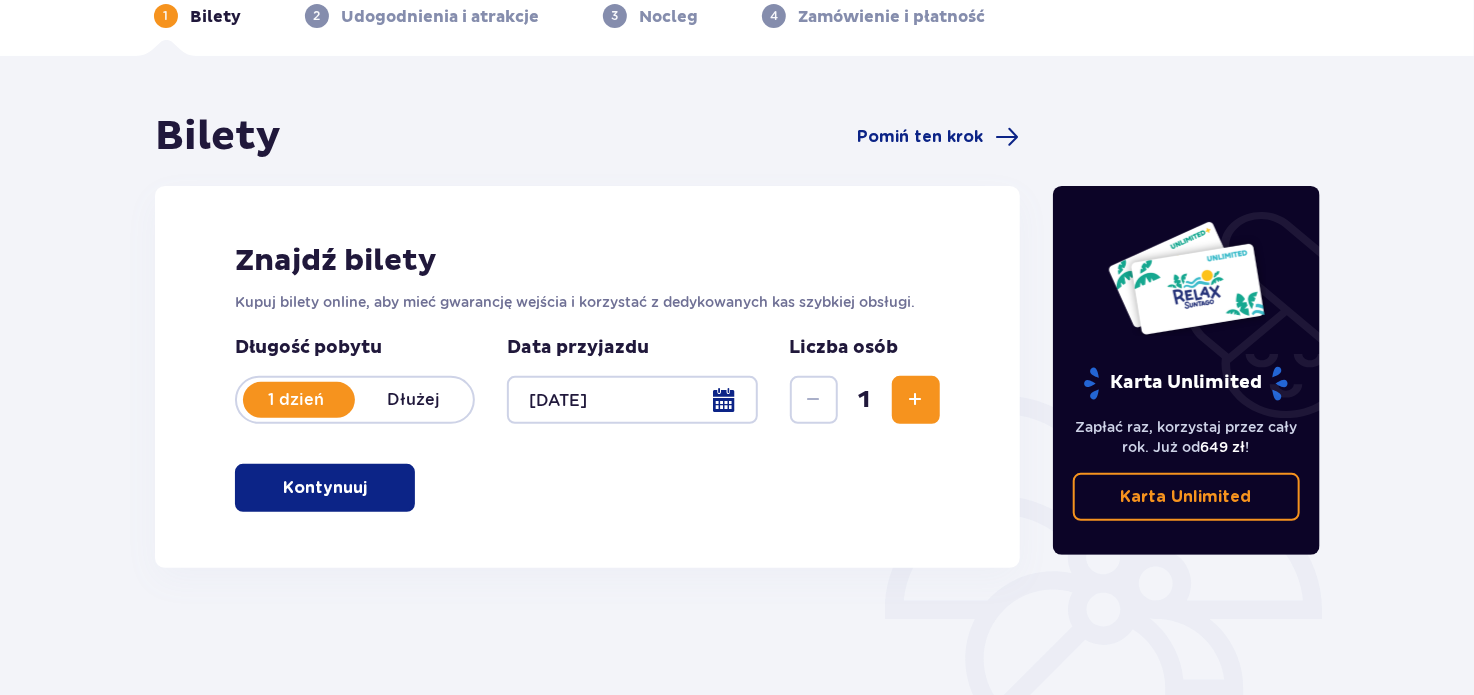 click at bounding box center (916, 400) 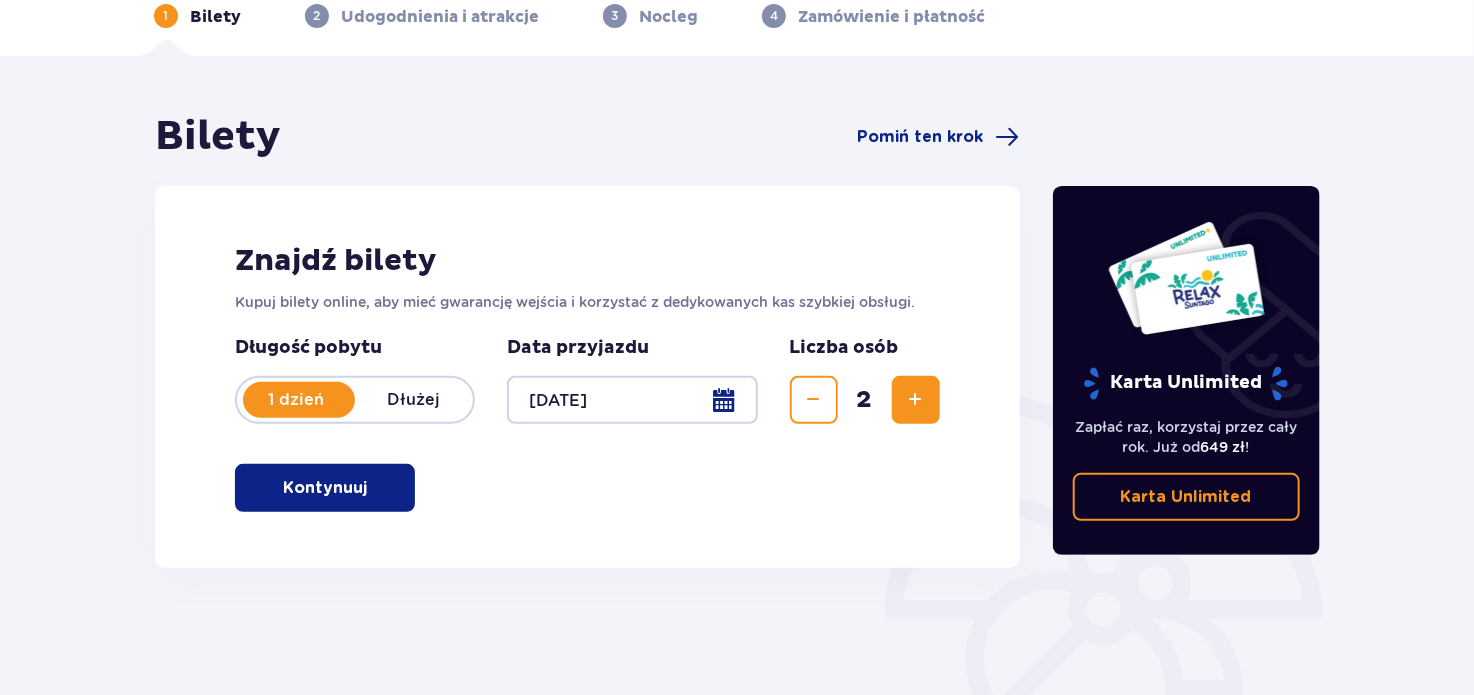 click at bounding box center (371, 488) 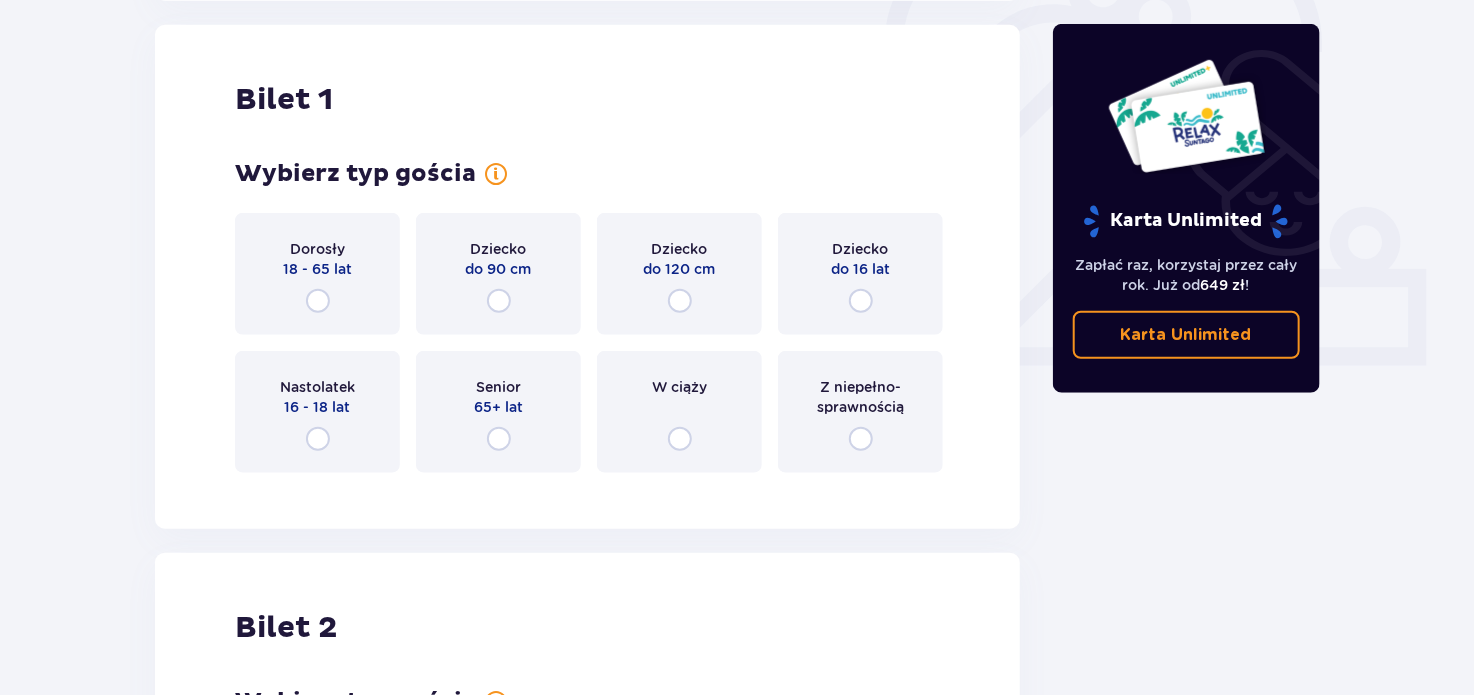 scroll, scrollTop: 668, scrollLeft: 0, axis: vertical 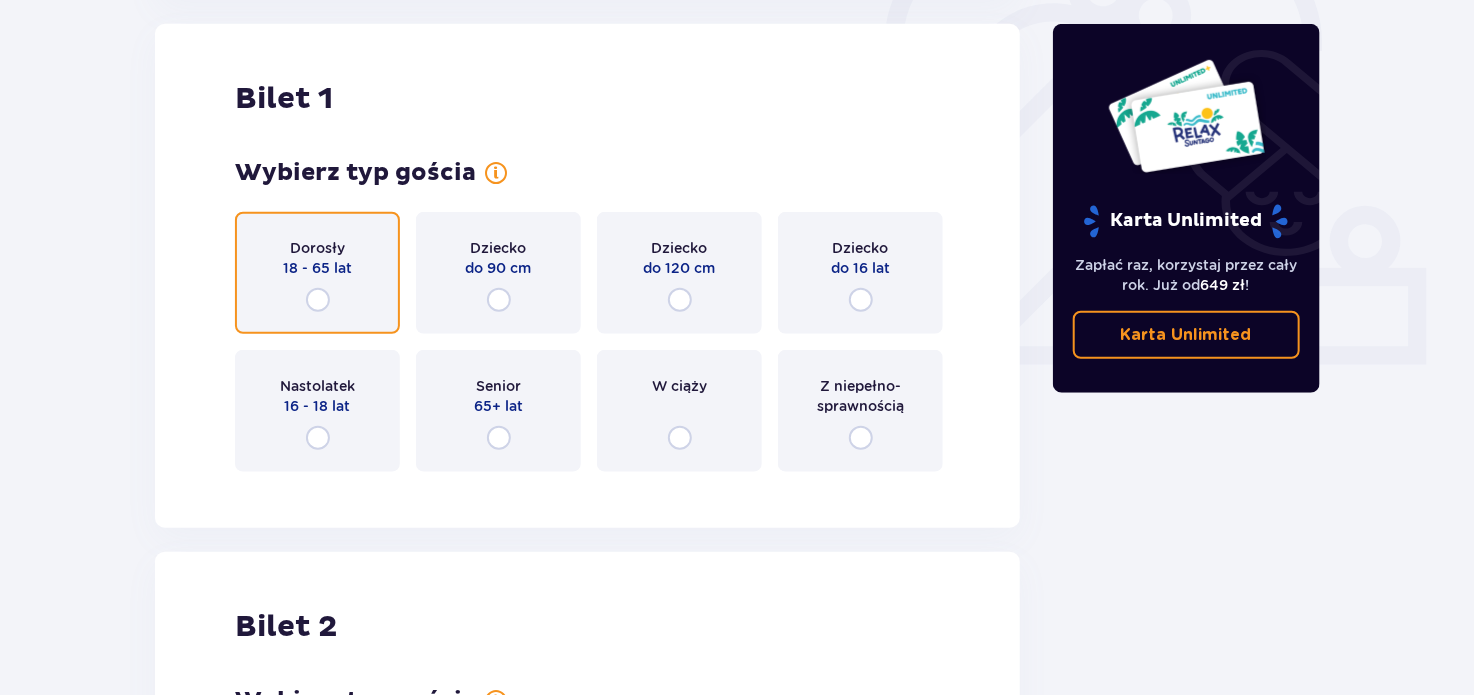 click at bounding box center [318, 300] 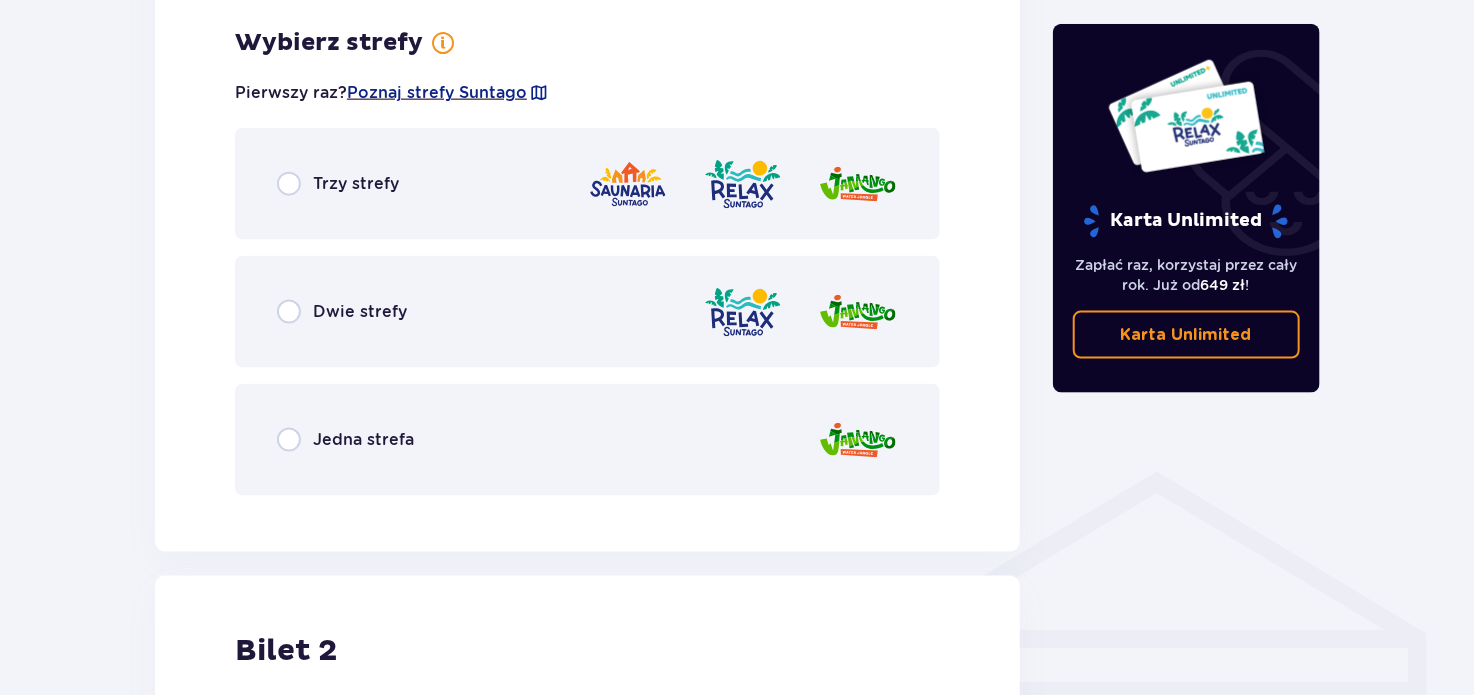 scroll, scrollTop: 1156, scrollLeft: 0, axis: vertical 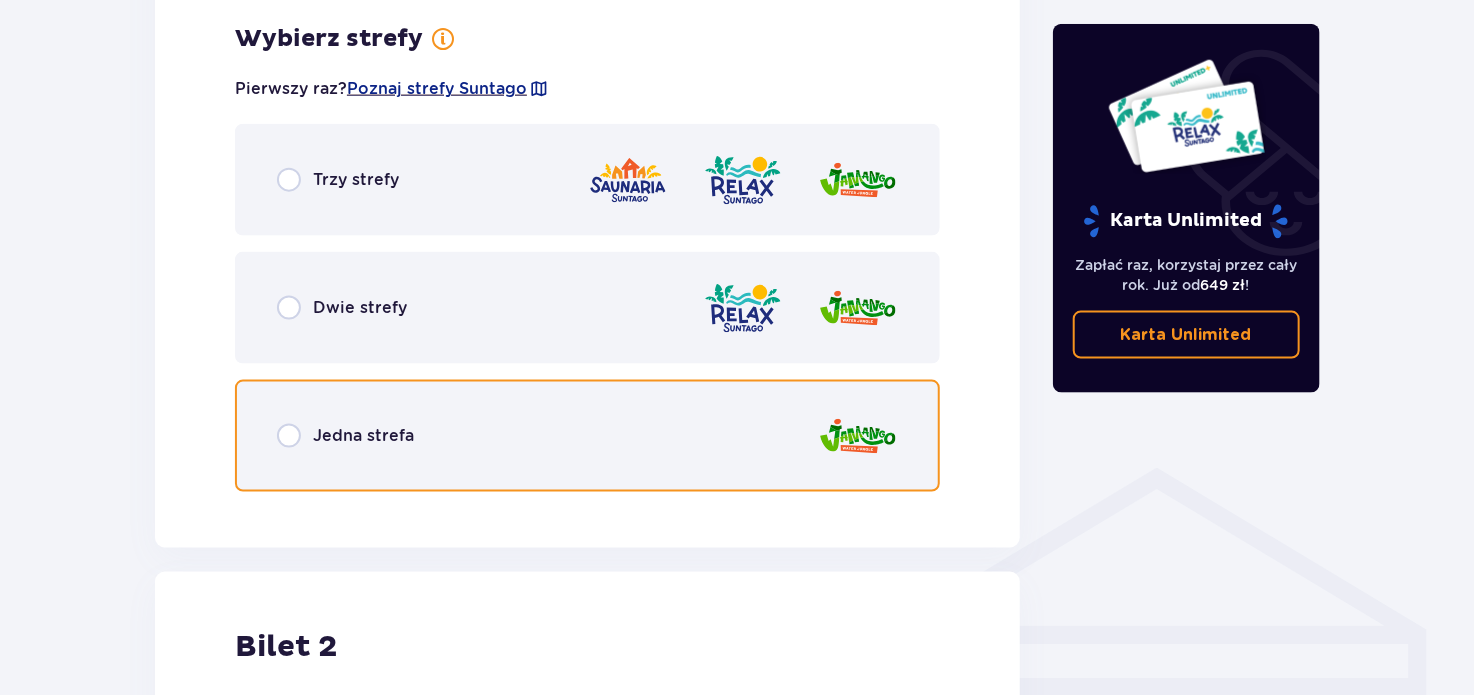 click at bounding box center [289, 436] 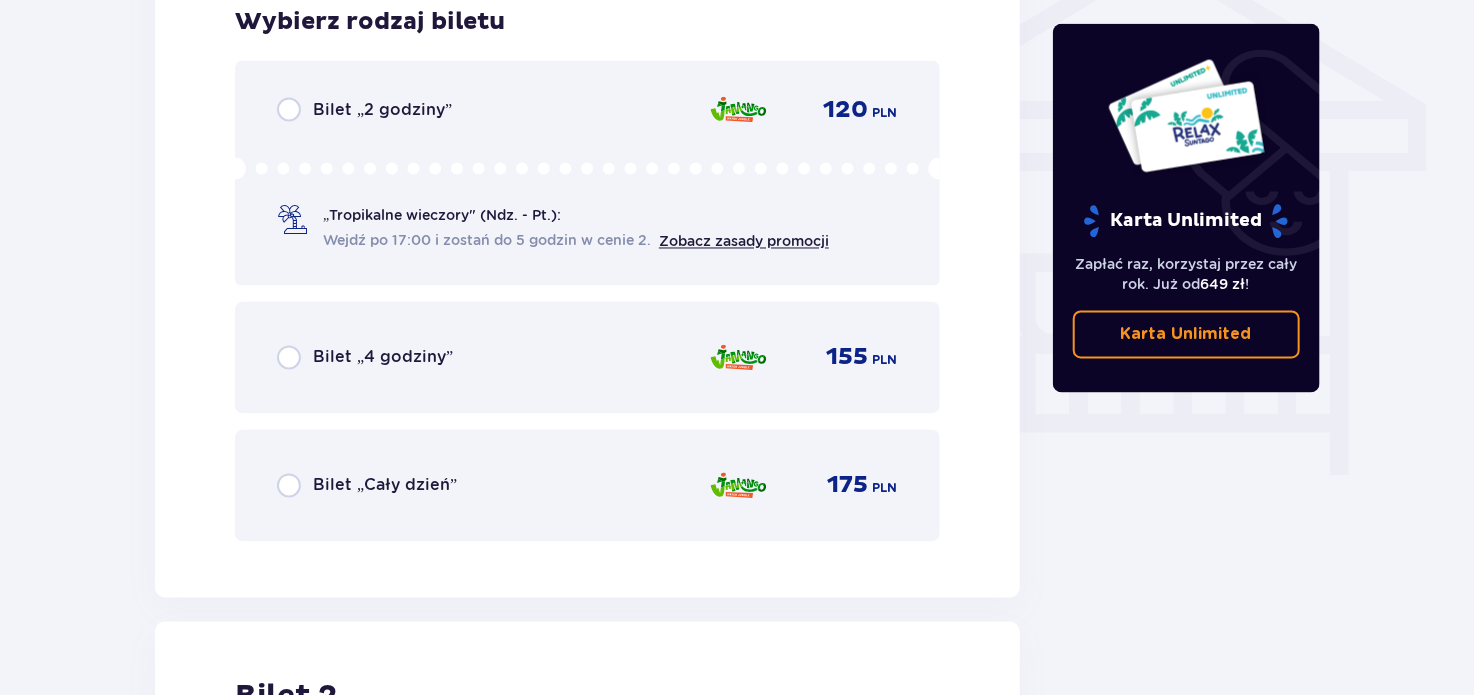 scroll, scrollTop: 1700, scrollLeft: 0, axis: vertical 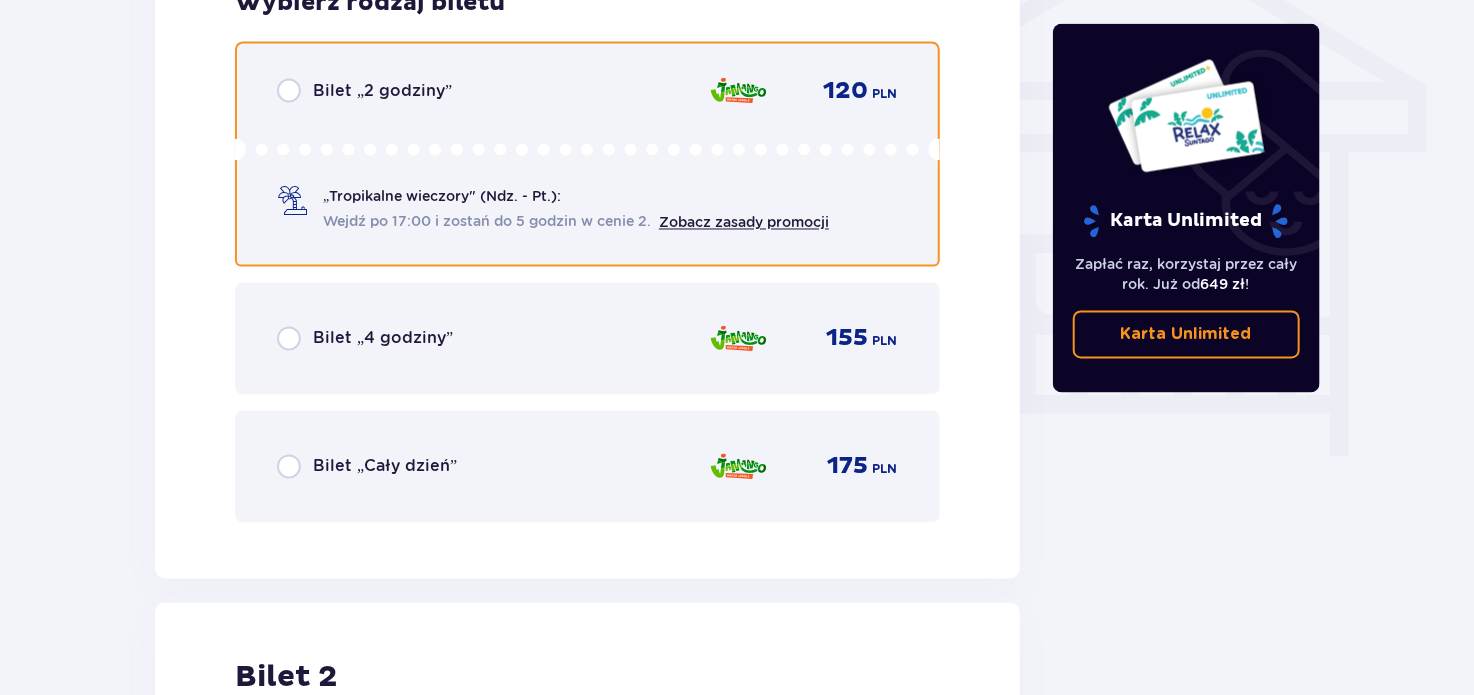 click at bounding box center [289, 91] 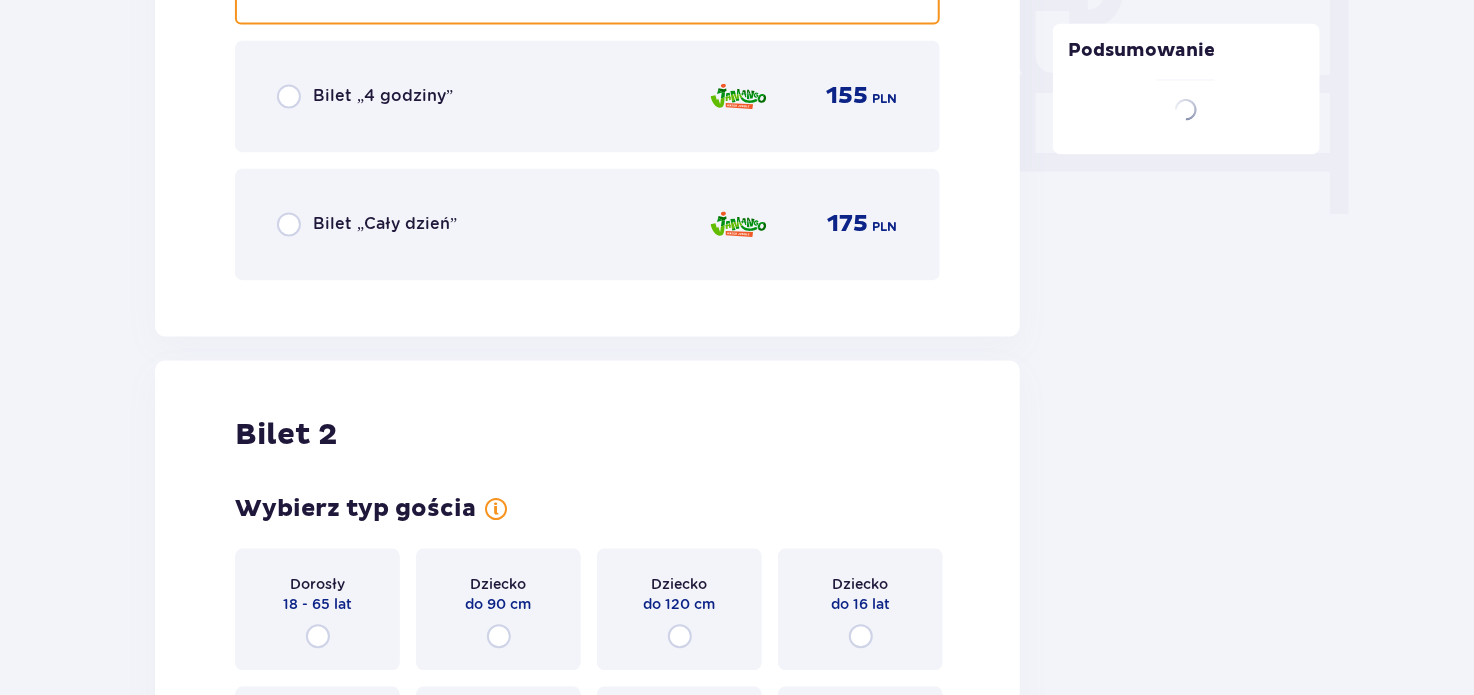 scroll, scrollTop: 2277, scrollLeft: 0, axis: vertical 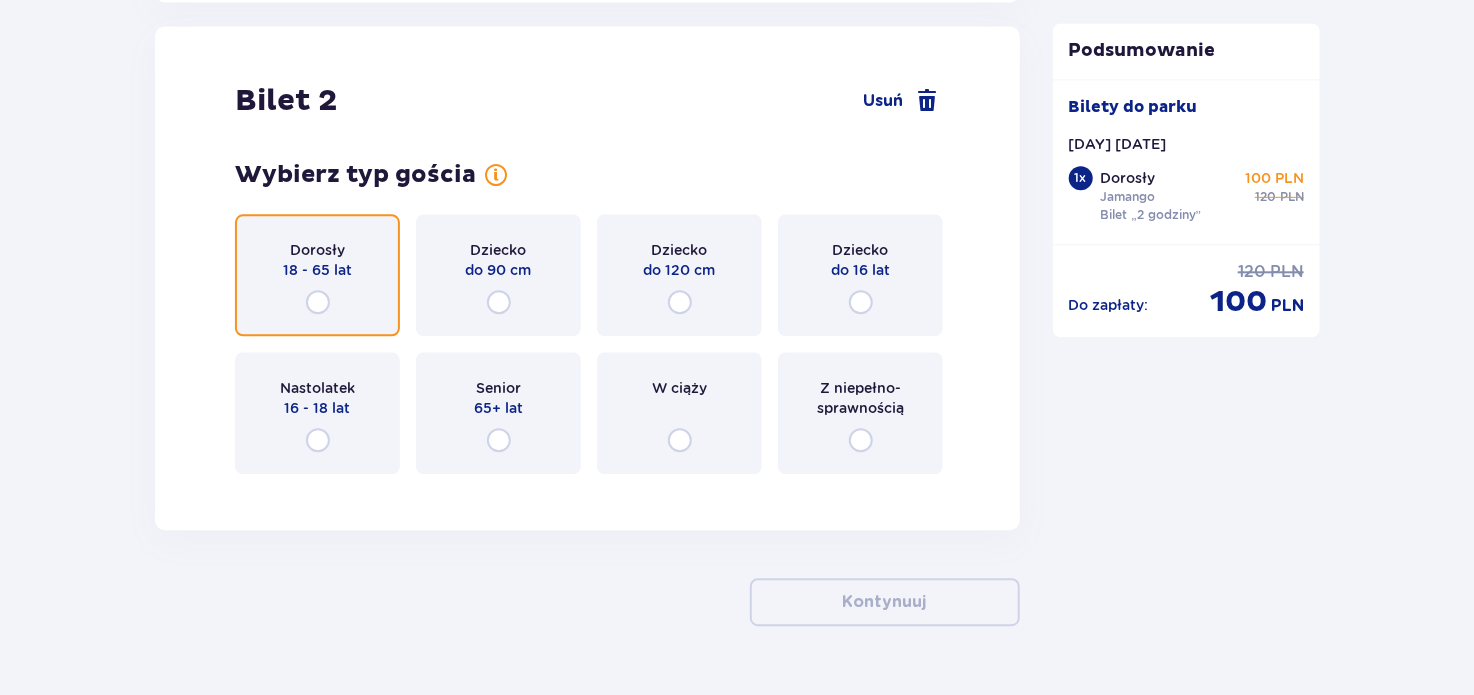 click at bounding box center [318, 302] 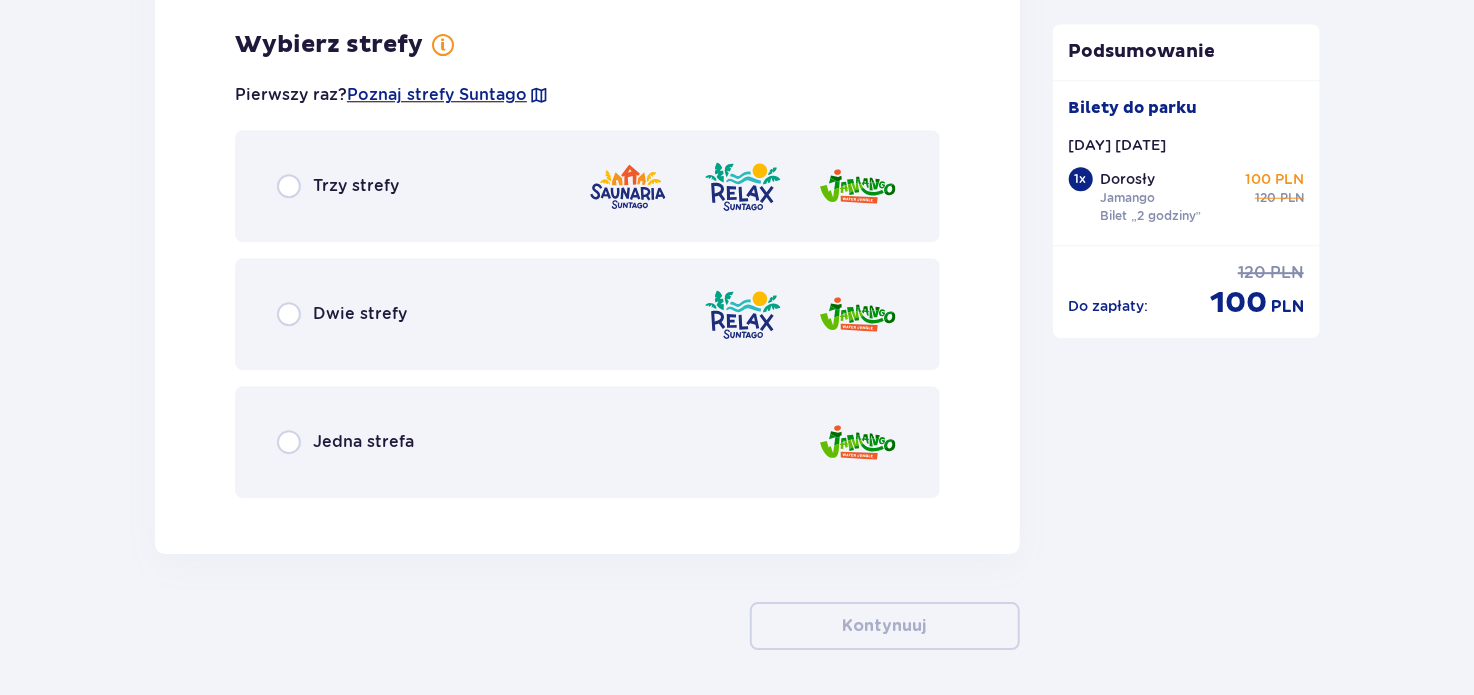 scroll, scrollTop: 2765, scrollLeft: 0, axis: vertical 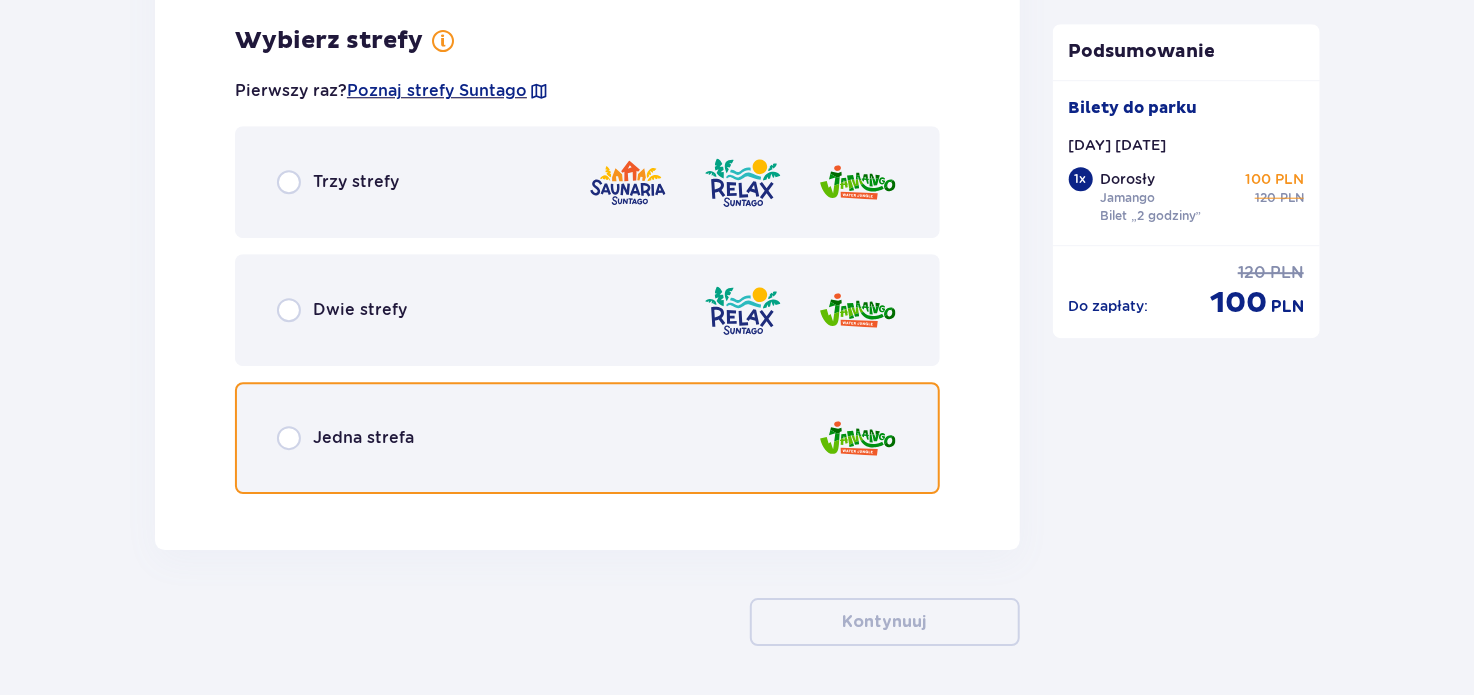 click at bounding box center (289, 438) 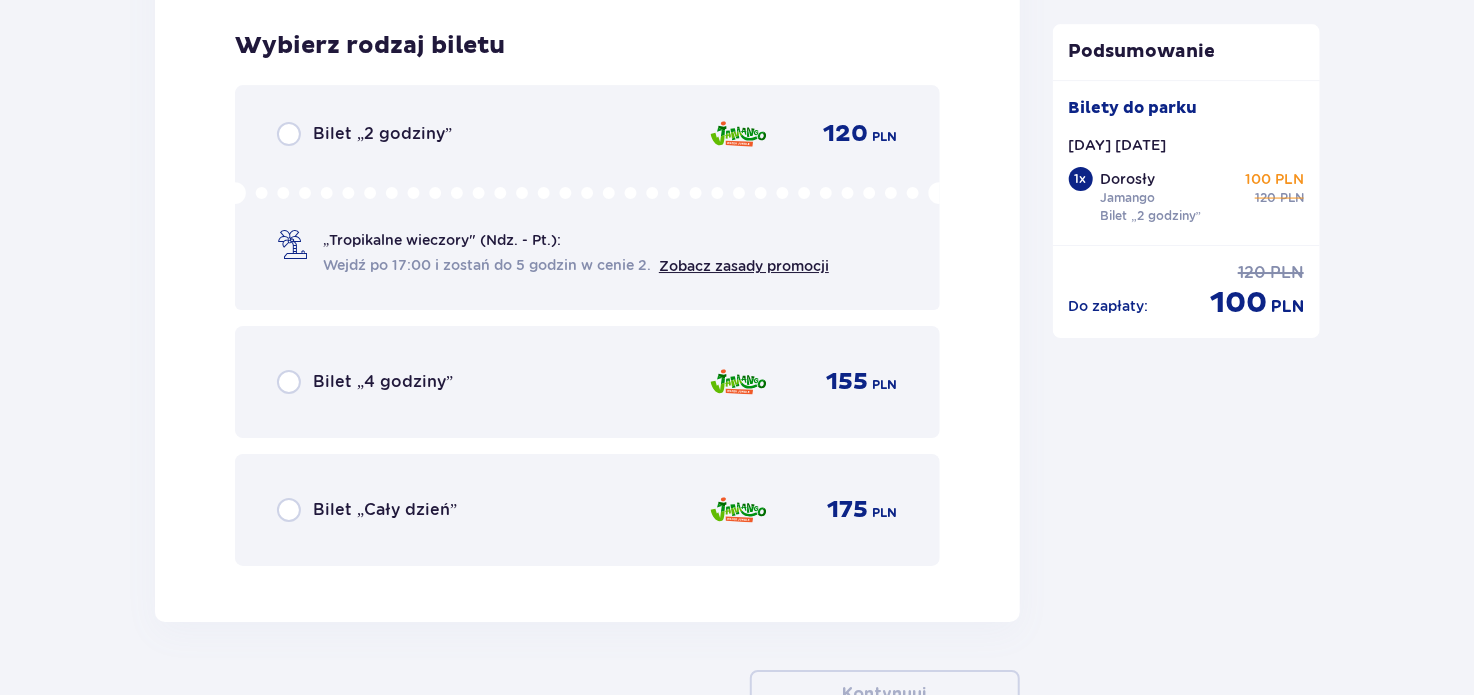 scroll, scrollTop: 3273, scrollLeft: 0, axis: vertical 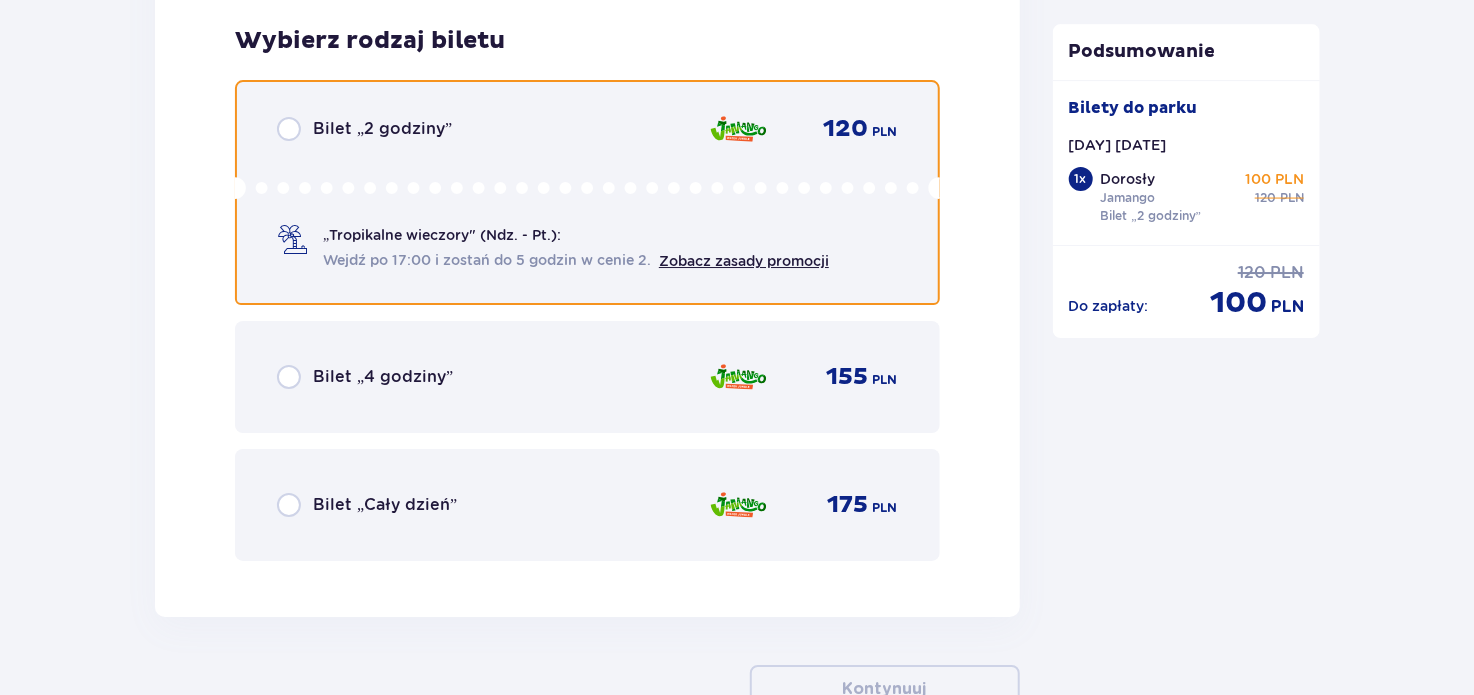 click at bounding box center [289, 129] 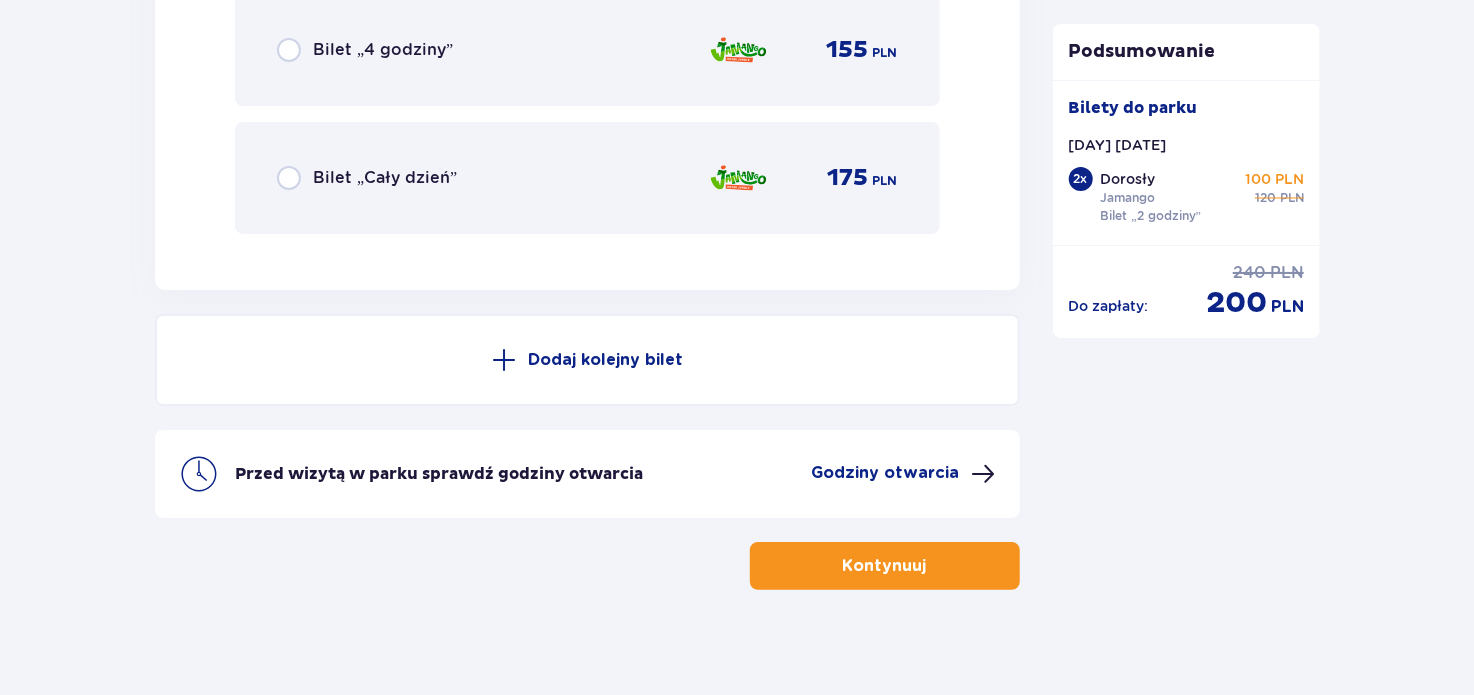 scroll, scrollTop: 3612, scrollLeft: 0, axis: vertical 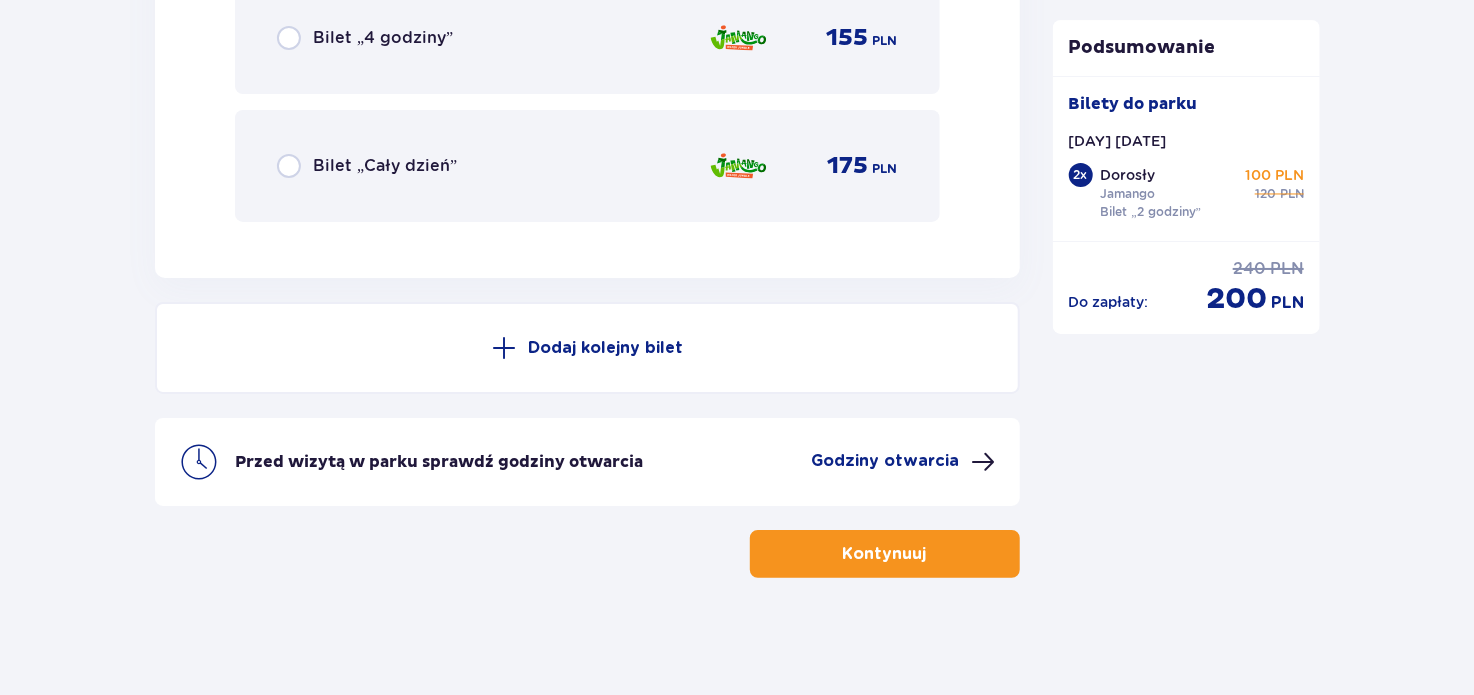 click on "Kontynuuj" at bounding box center (885, 554) 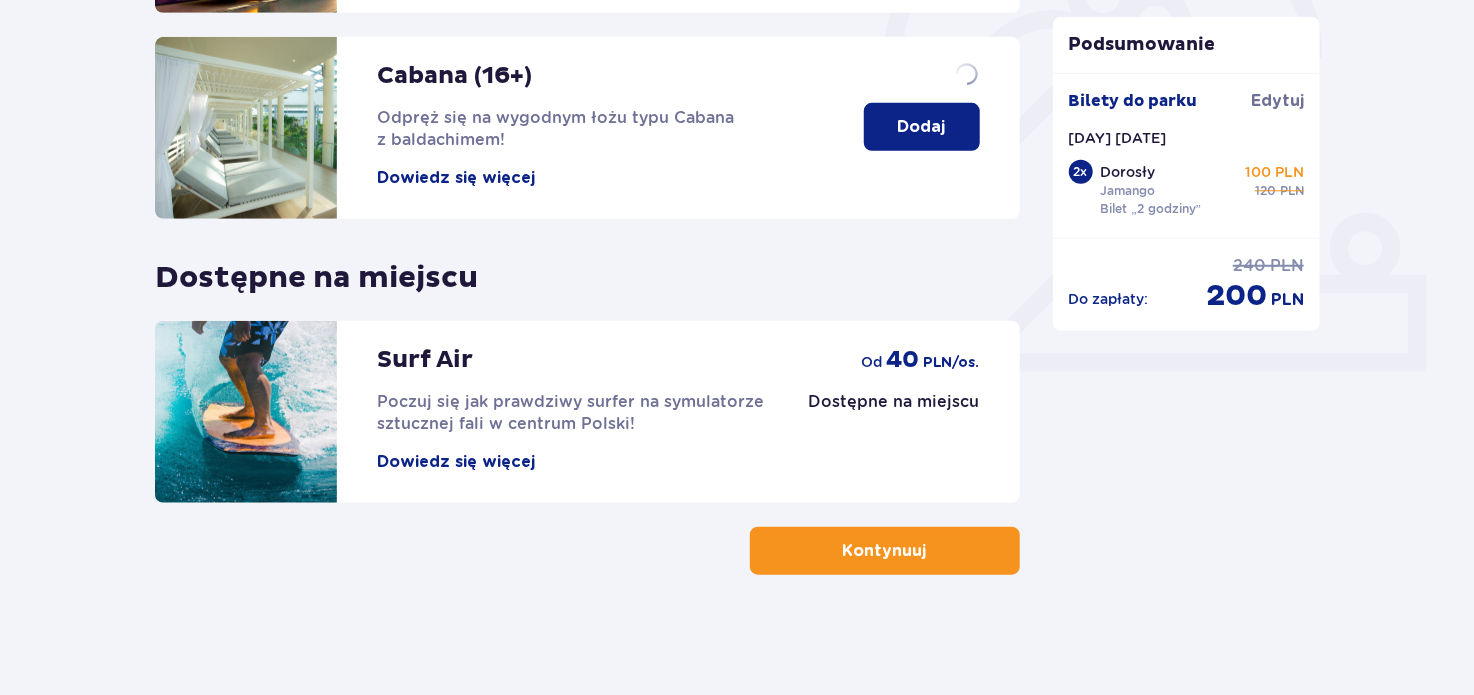 scroll, scrollTop: 0, scrollLeft: 0, axis: both 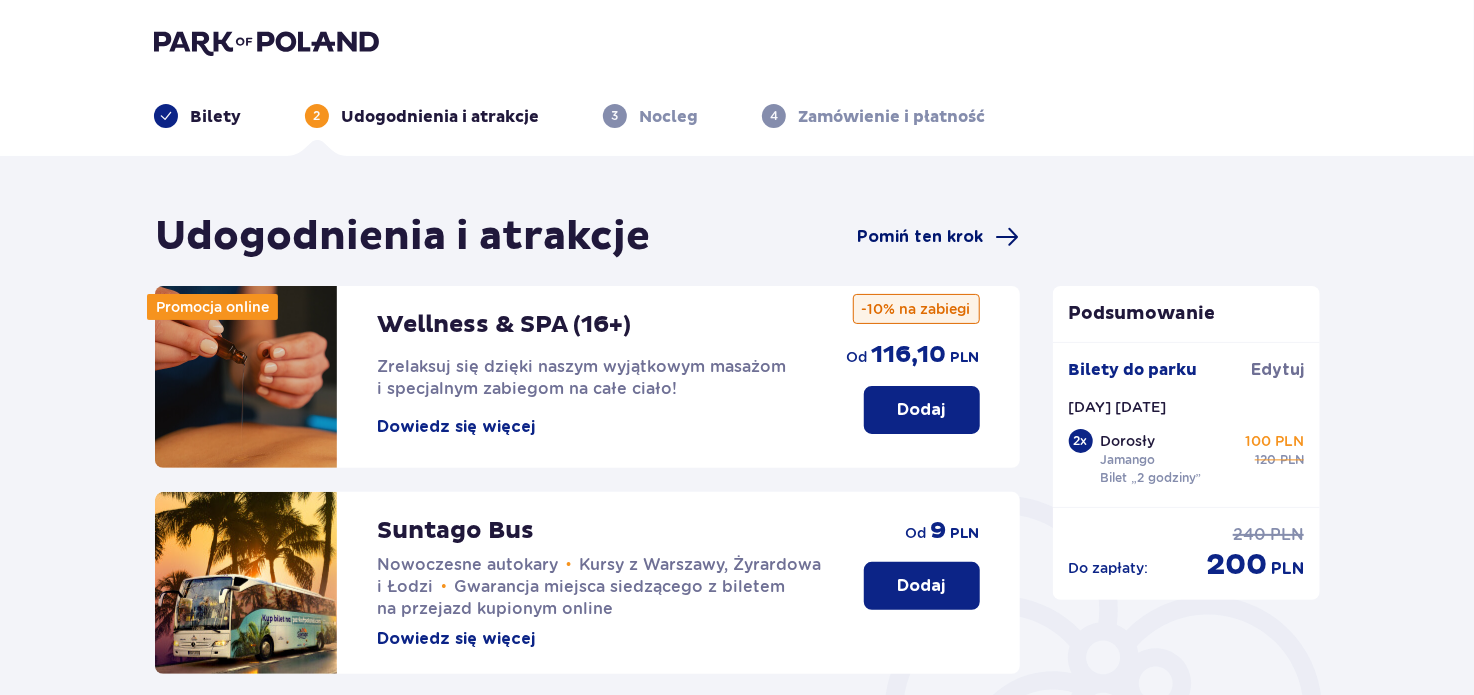 click on "Pomiń ten krok" at bounding box center (921, 237) 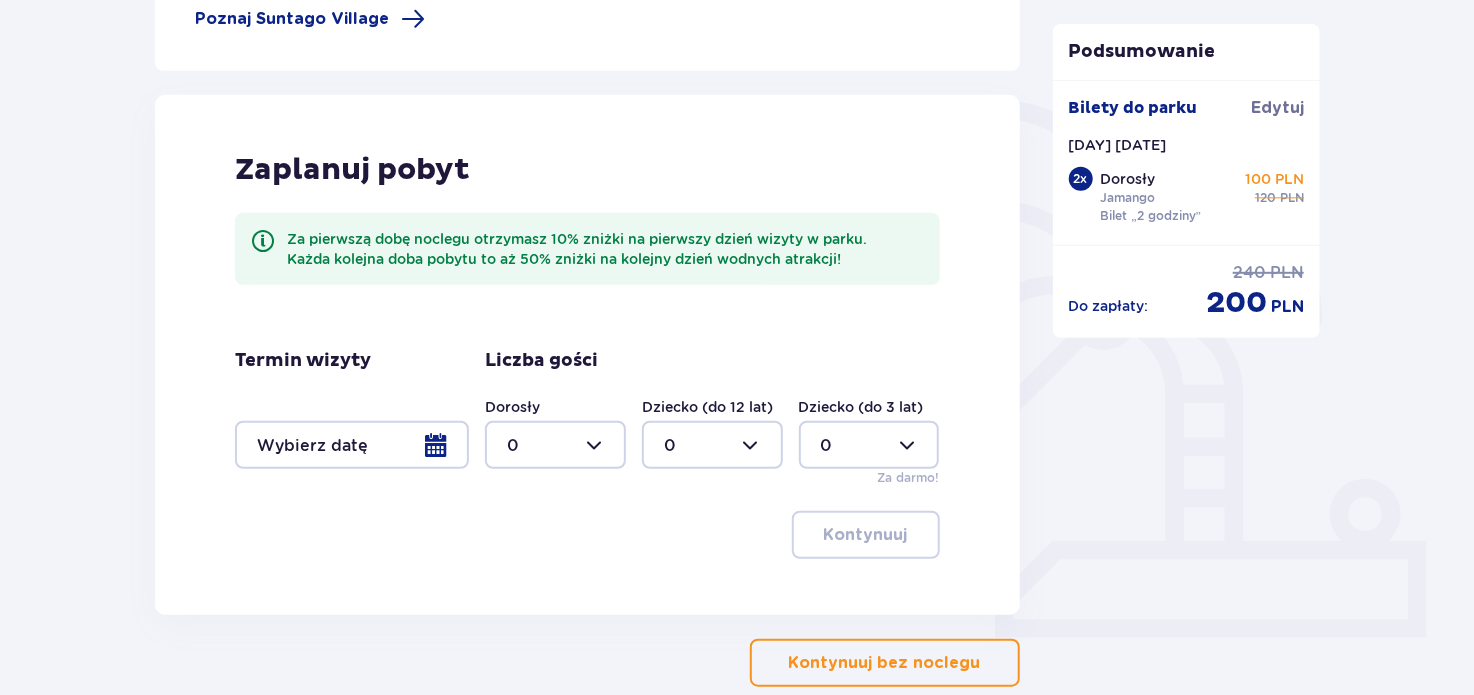 scroll, scrollTop: 400, scrollLeft: 0, axis: vertical 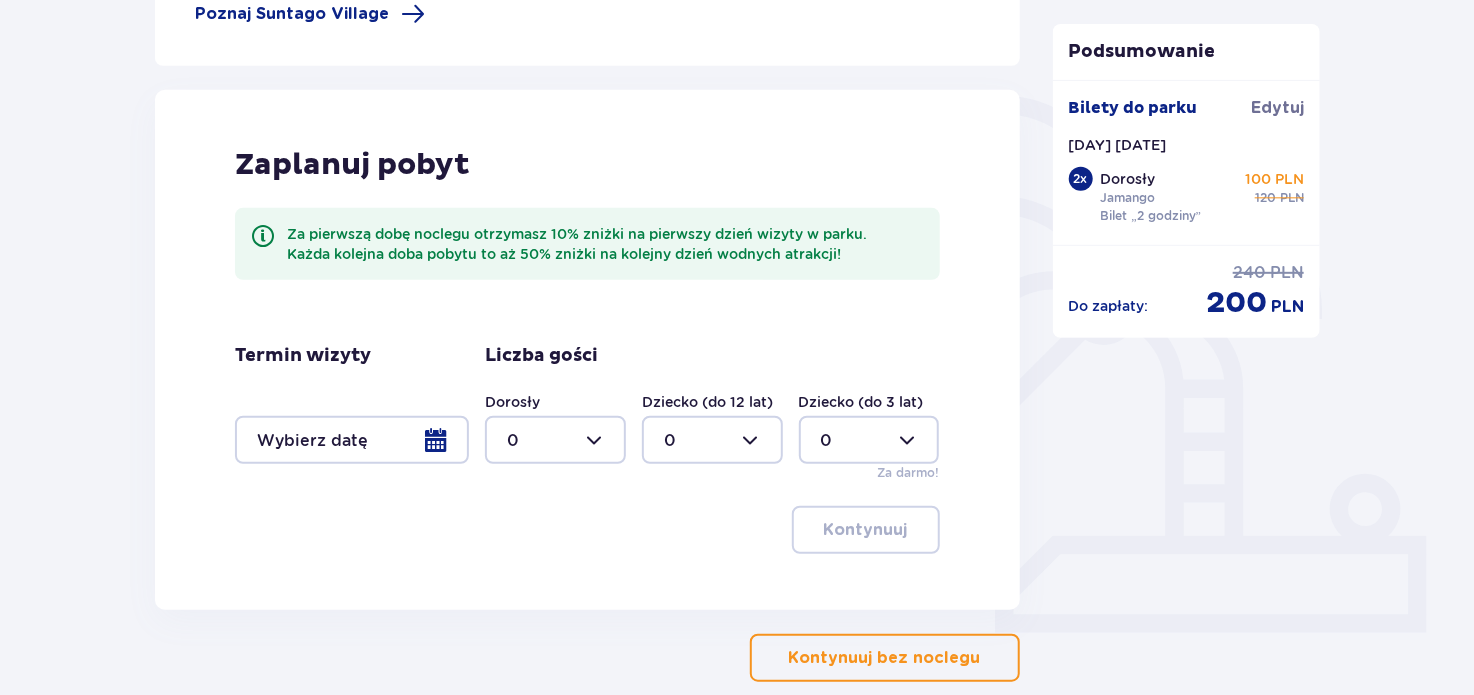 click at bounding box center [352, 440] 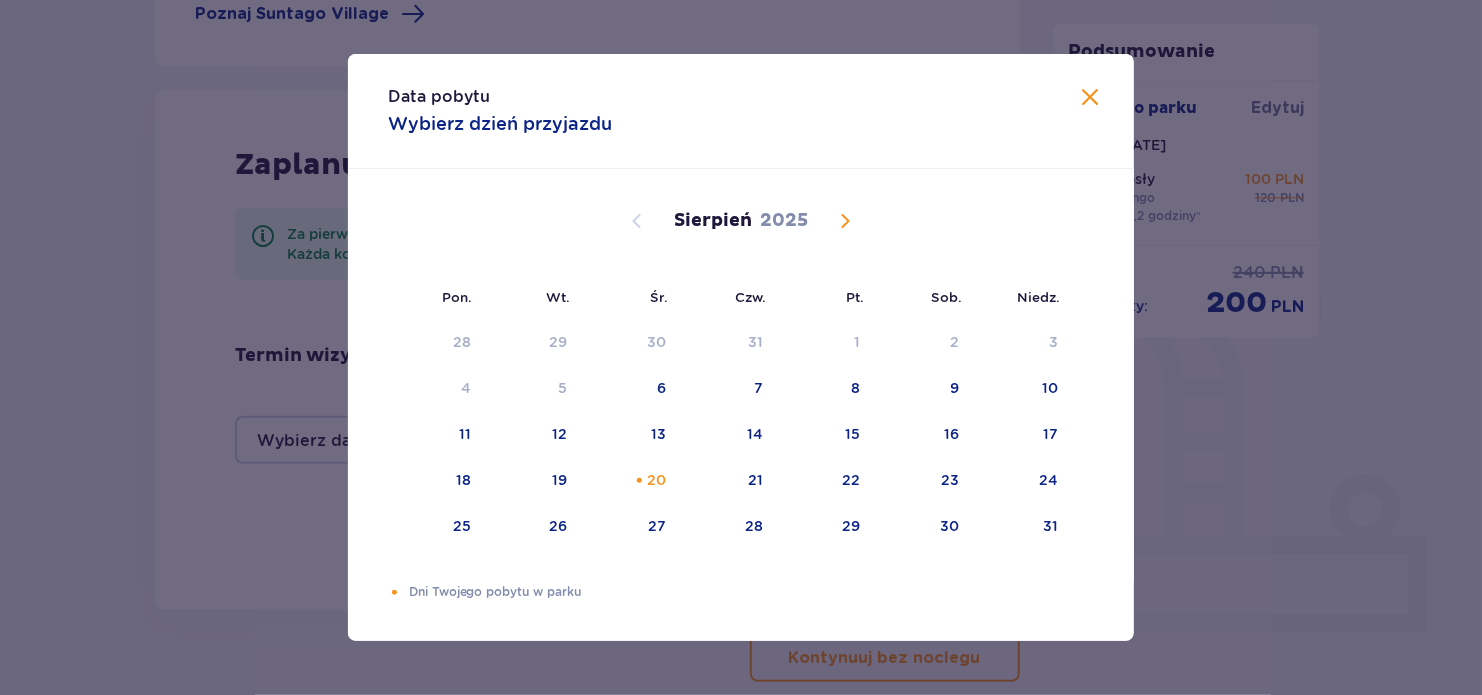 click at bounding box center [1090, 98] 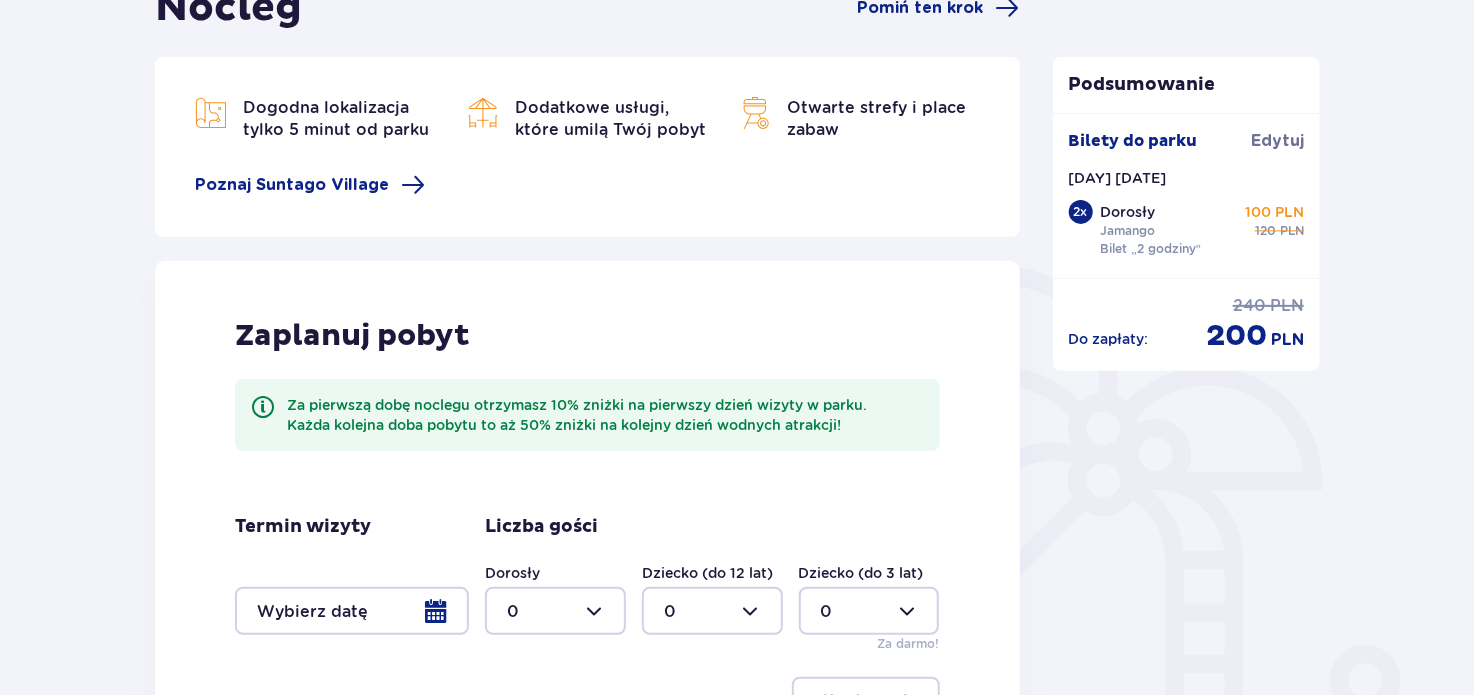 scroll, scrollTop: 0, scrollLeft: 0, axis: both 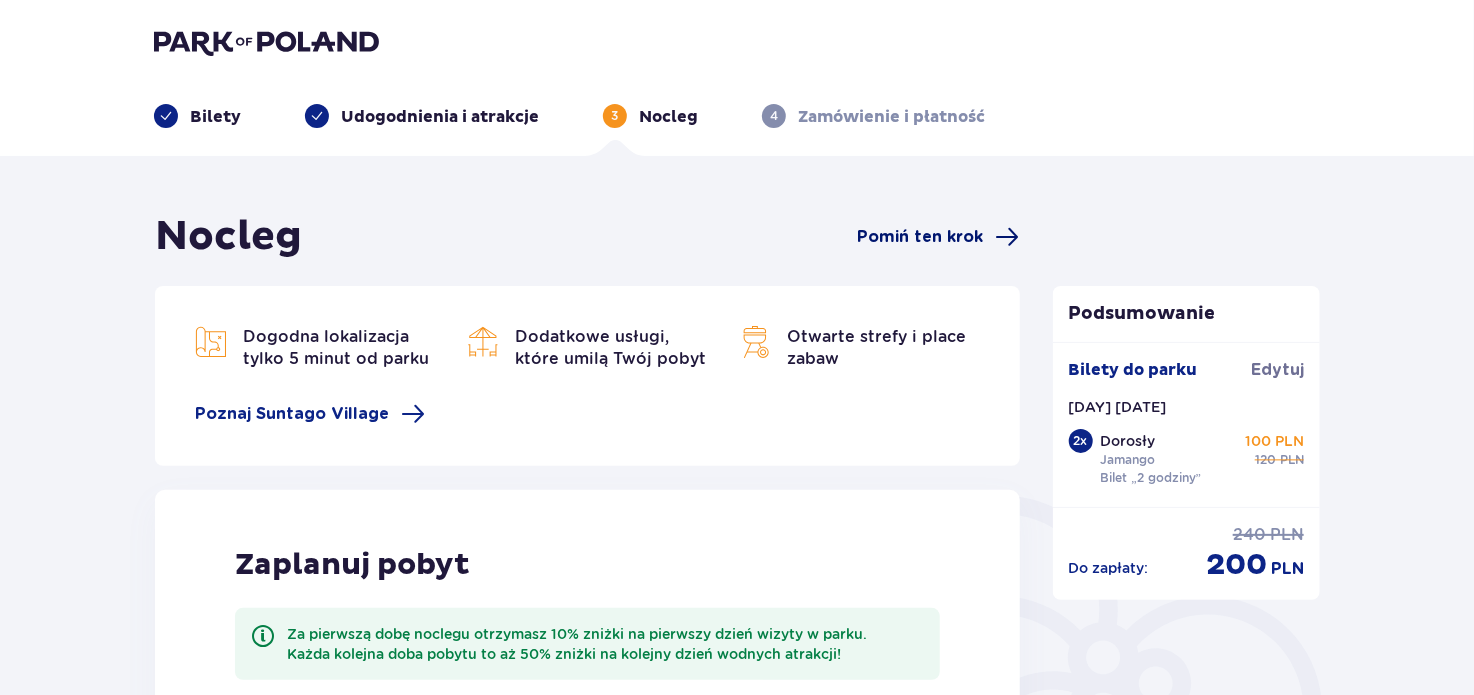 click on "Pomiń ten krok" at bounding box center (921, 237) 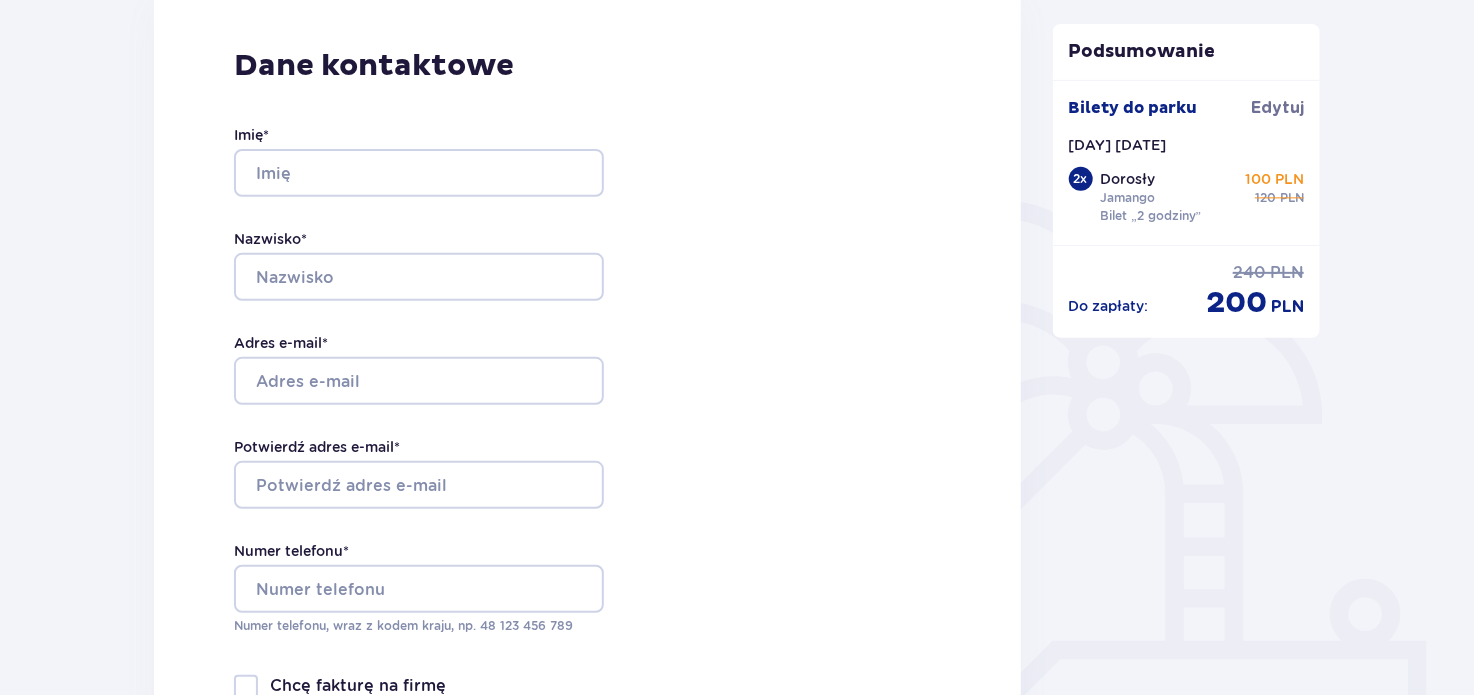 scroll, scrollTop: 300, scrollLeft: 0, axis: vertical 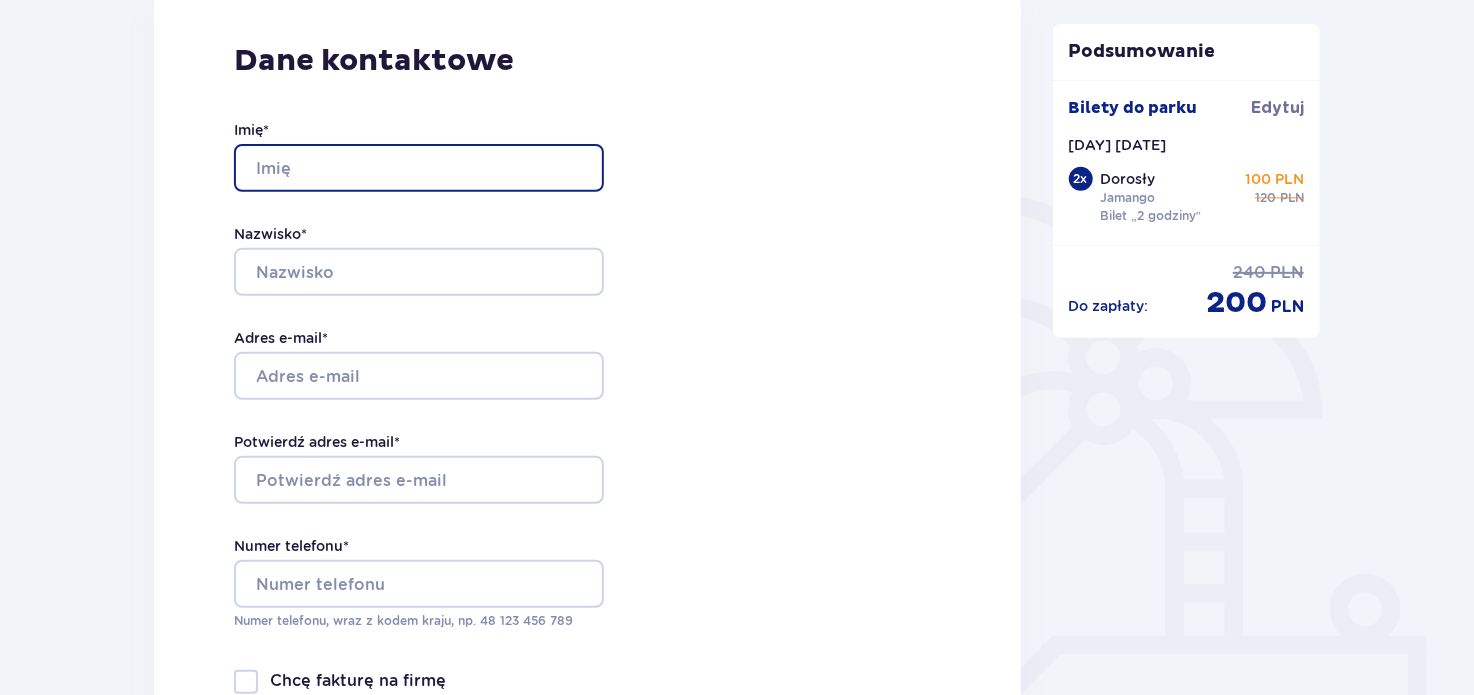 click on "Imię *" at bounding box center (419, 168) 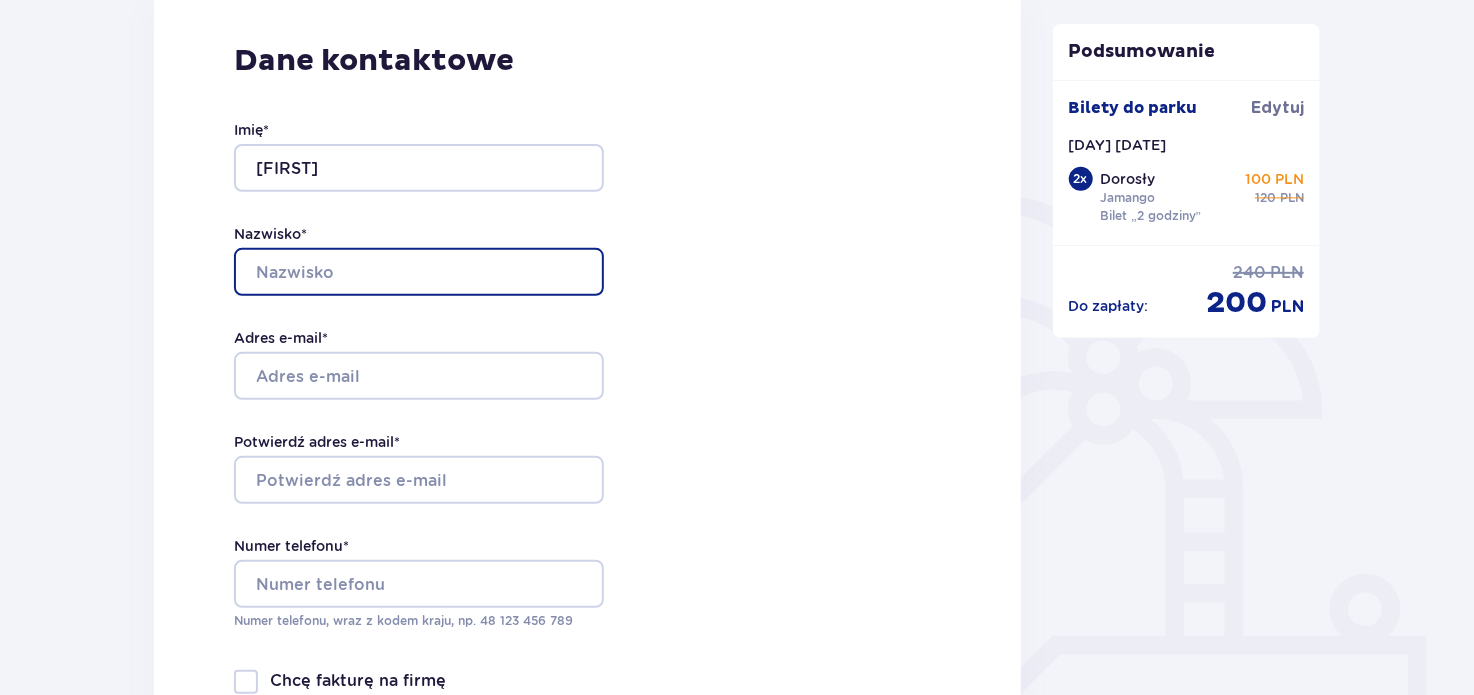 drag, startPoint x: 358, startPoint y: 265, endPoint x: 355, endPoint y: 288, distance: 23.194826 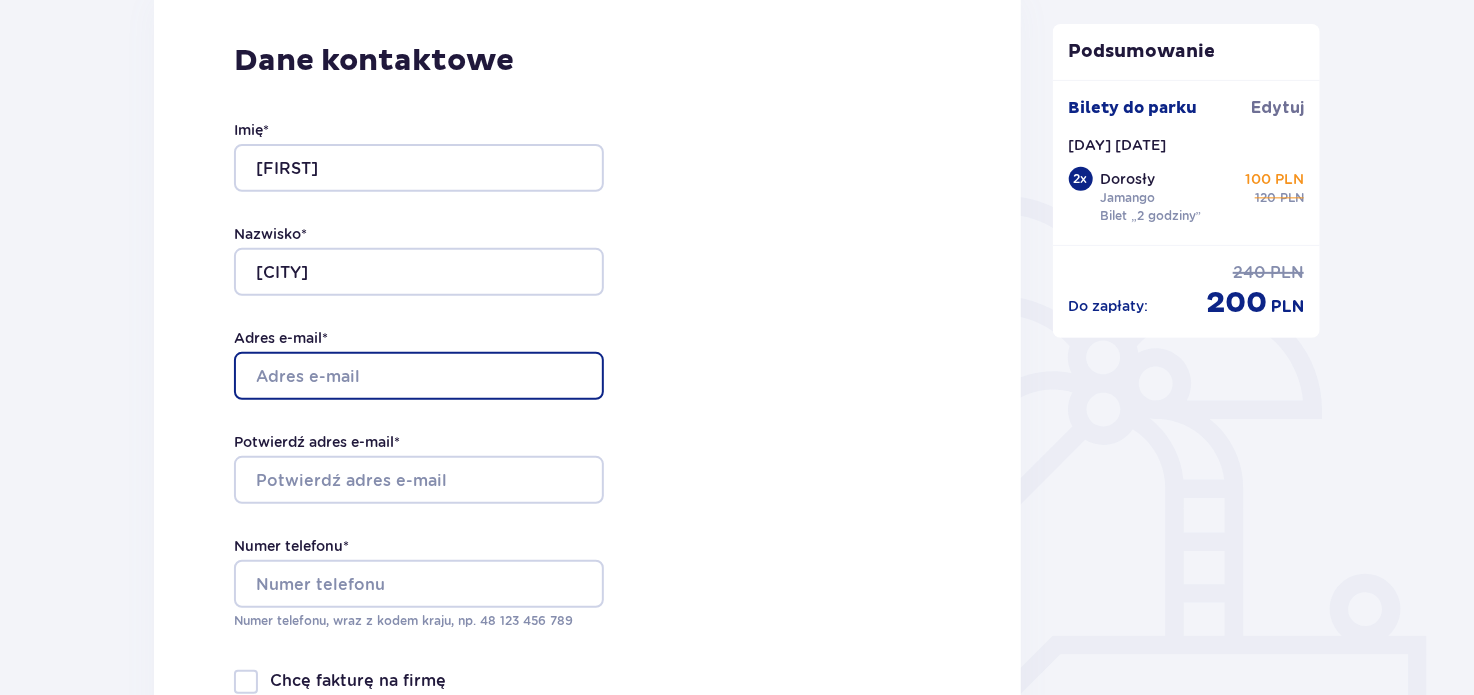 click on "Adres e-mail *" at bounding box center (419, 376) 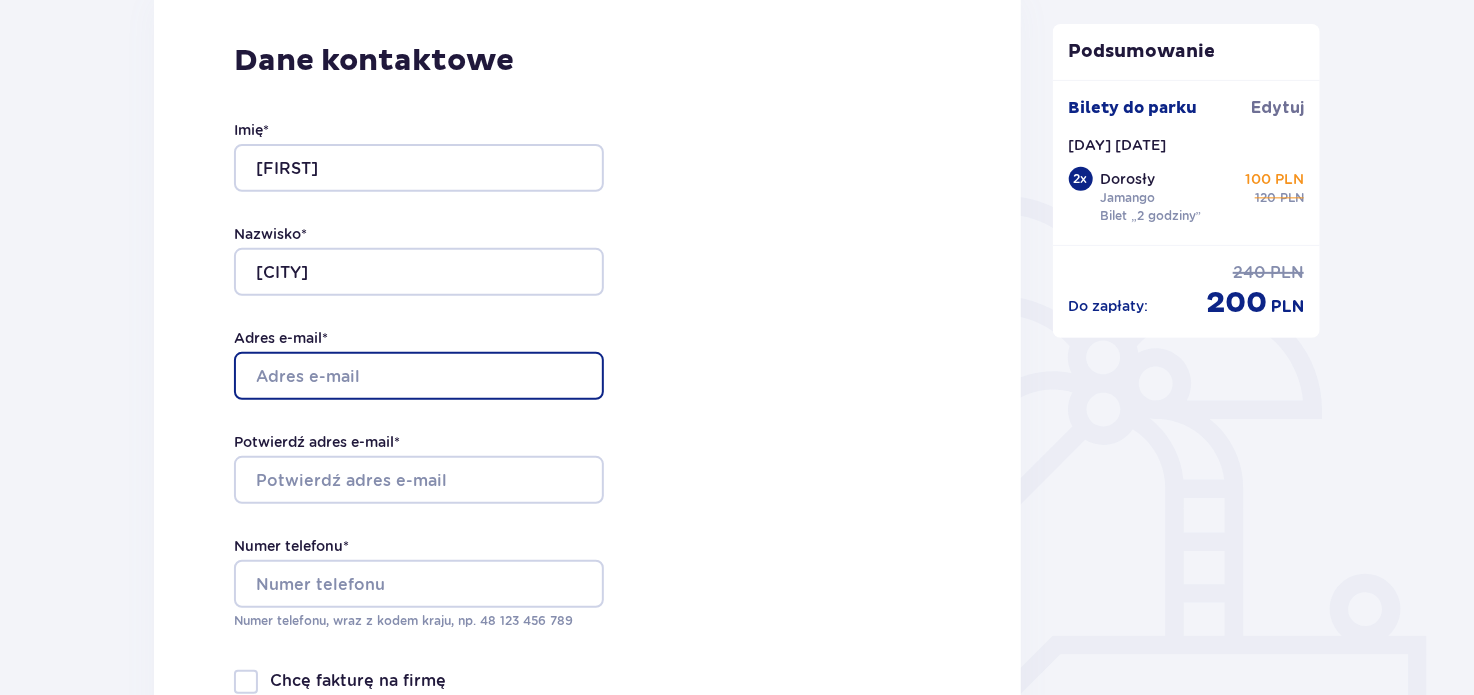 type on "julkasl3w@gmail.com" 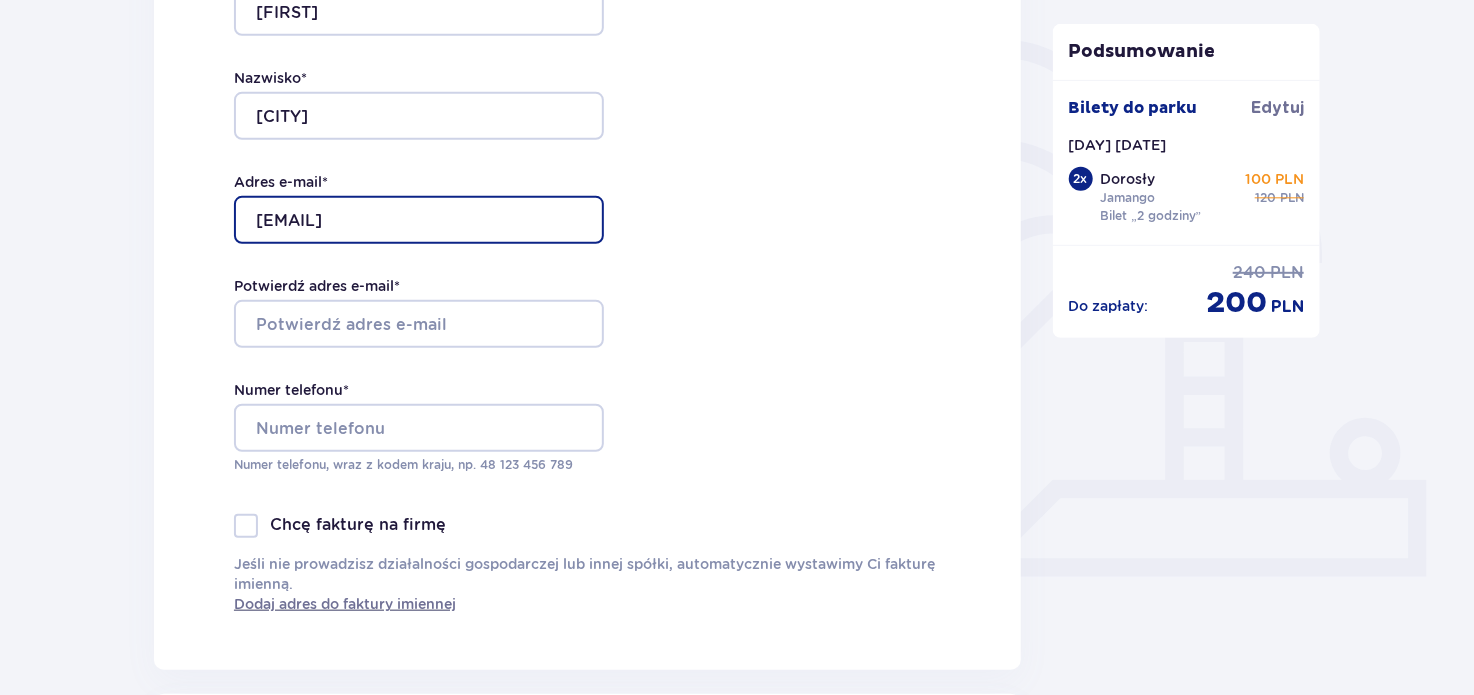 scroll, scrollTop: 500, scrollLeft: 0, axis: vertical 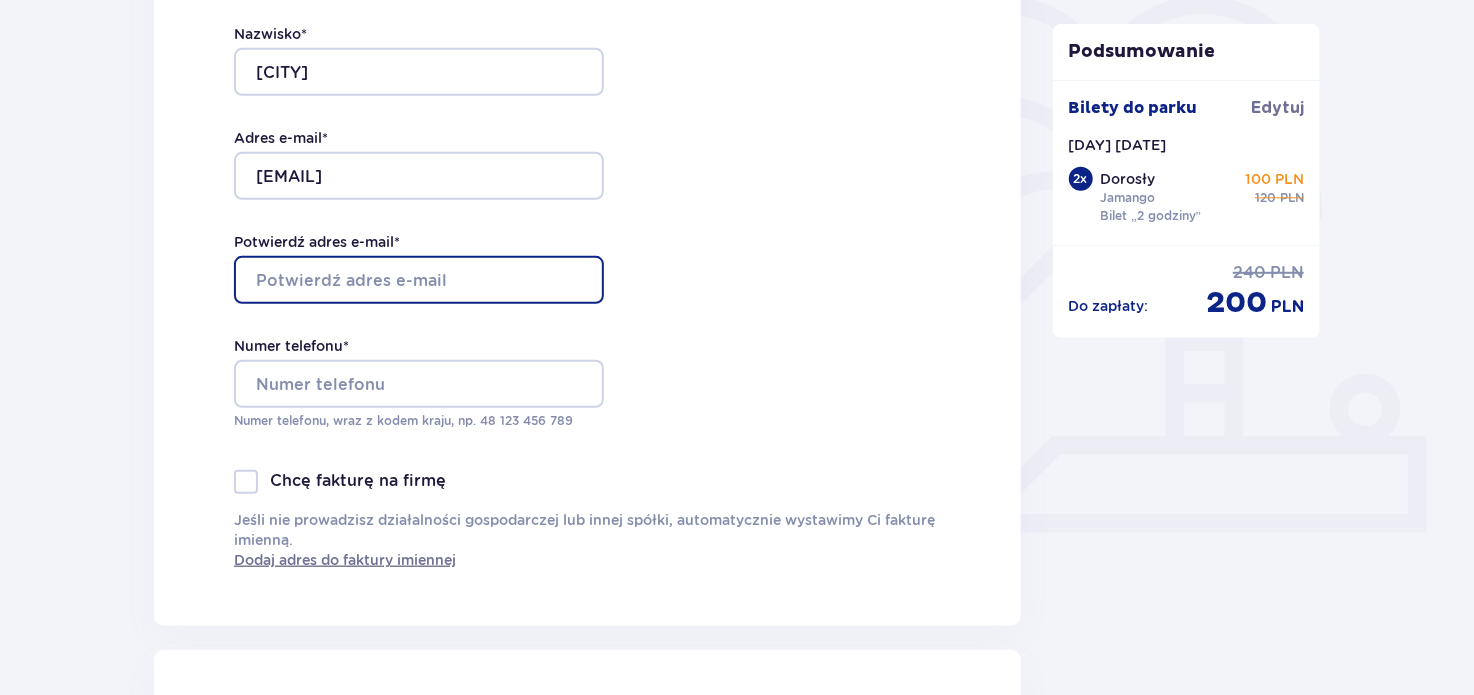 click on "Potwierdź adres e-mail *" at bounding box center [419, 280] 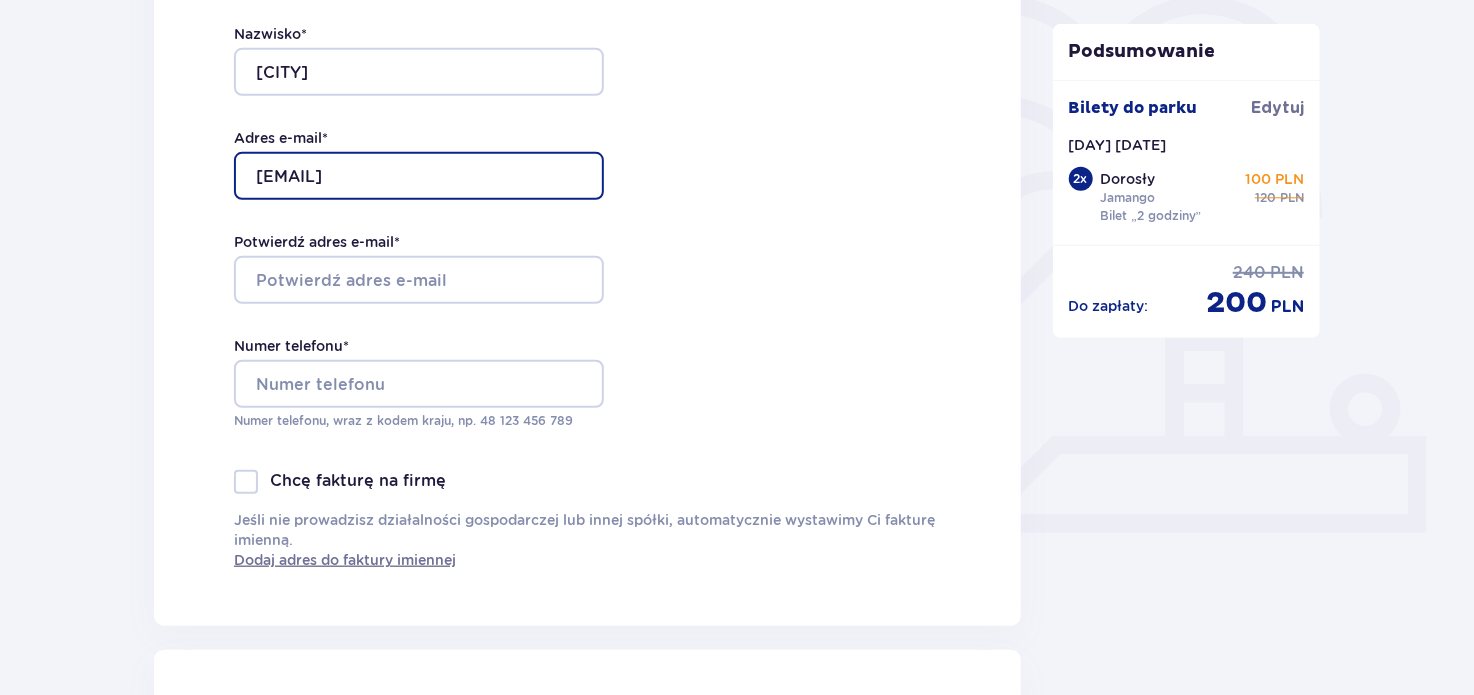 click on "julkasl3w@gmail.com" at bounding box center [419, 176] 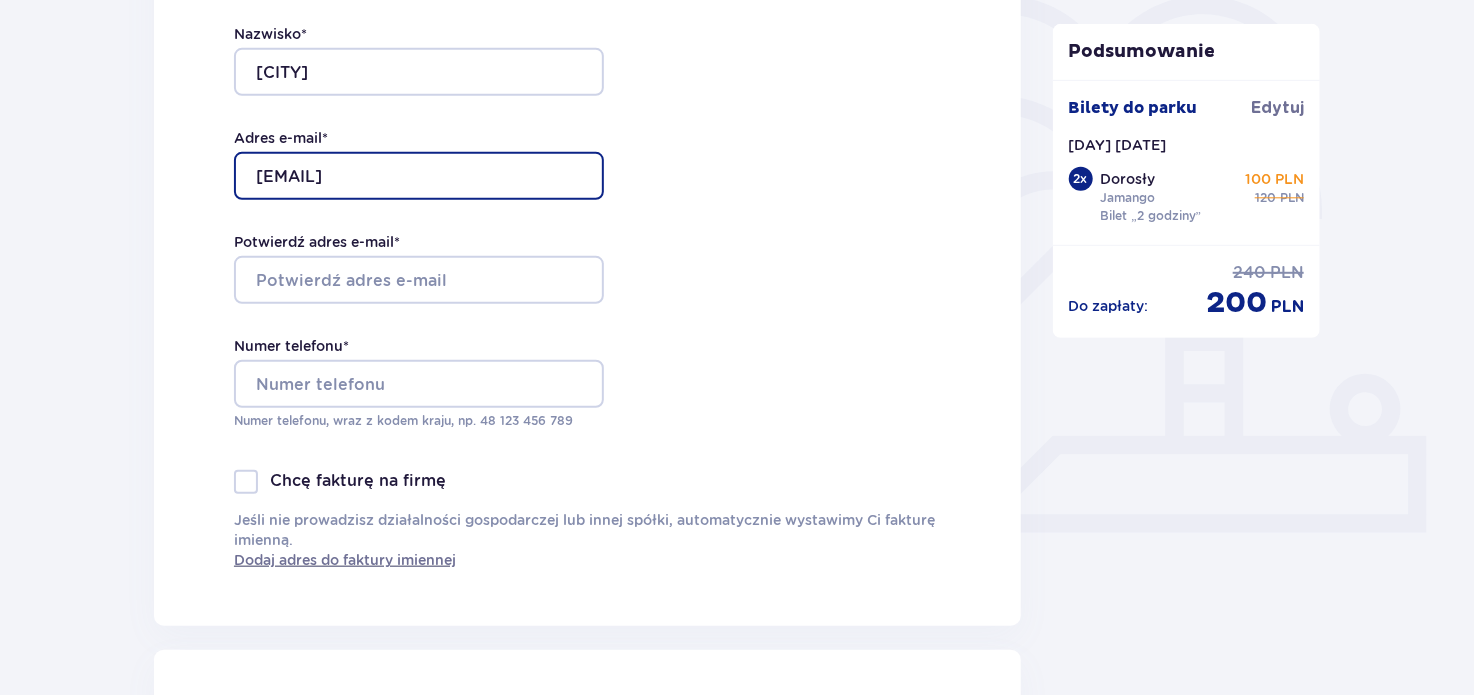 drag, startPoint x: 259, startPoint y: 172, endPoint x: 289, endPoint y: 174, distance: 30.066593 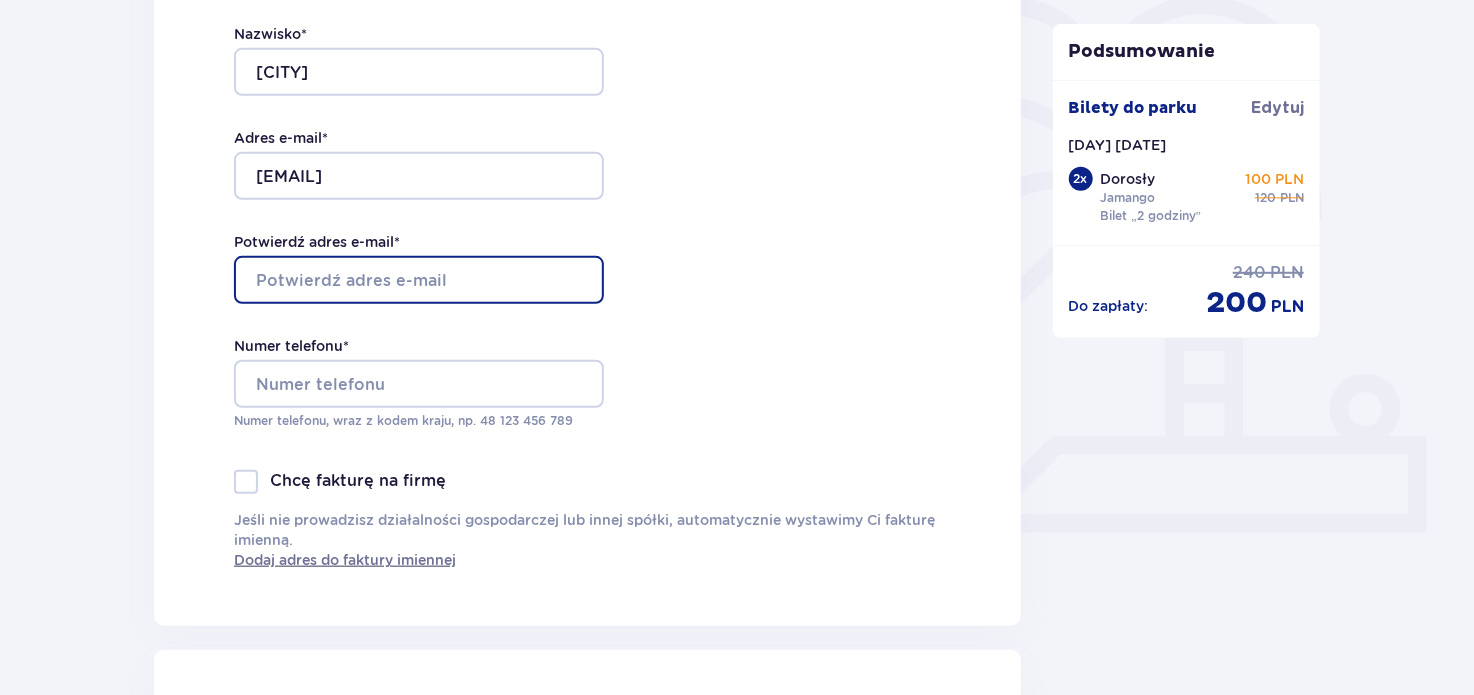 click on "Potwierdź adres e-mail *" at bounding box center (419, 280) 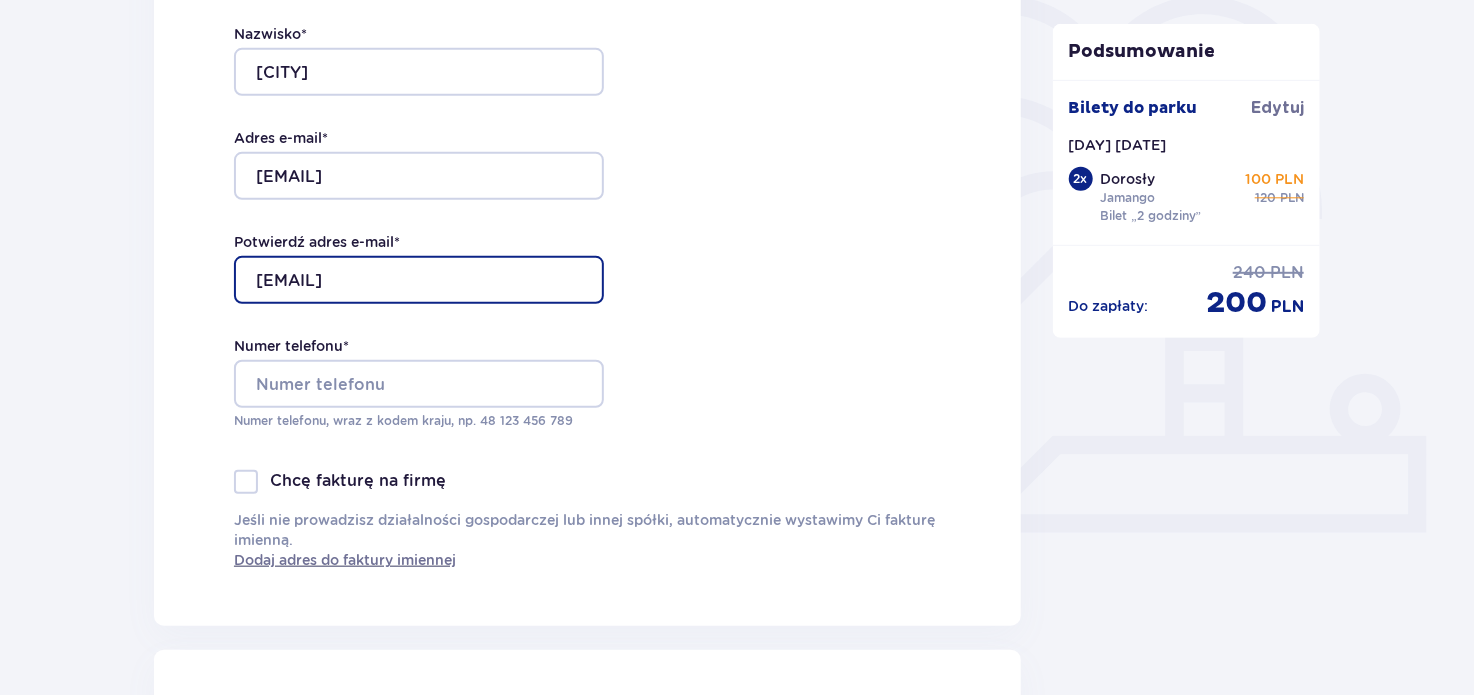 type on "julkasl3w@gmail.com" 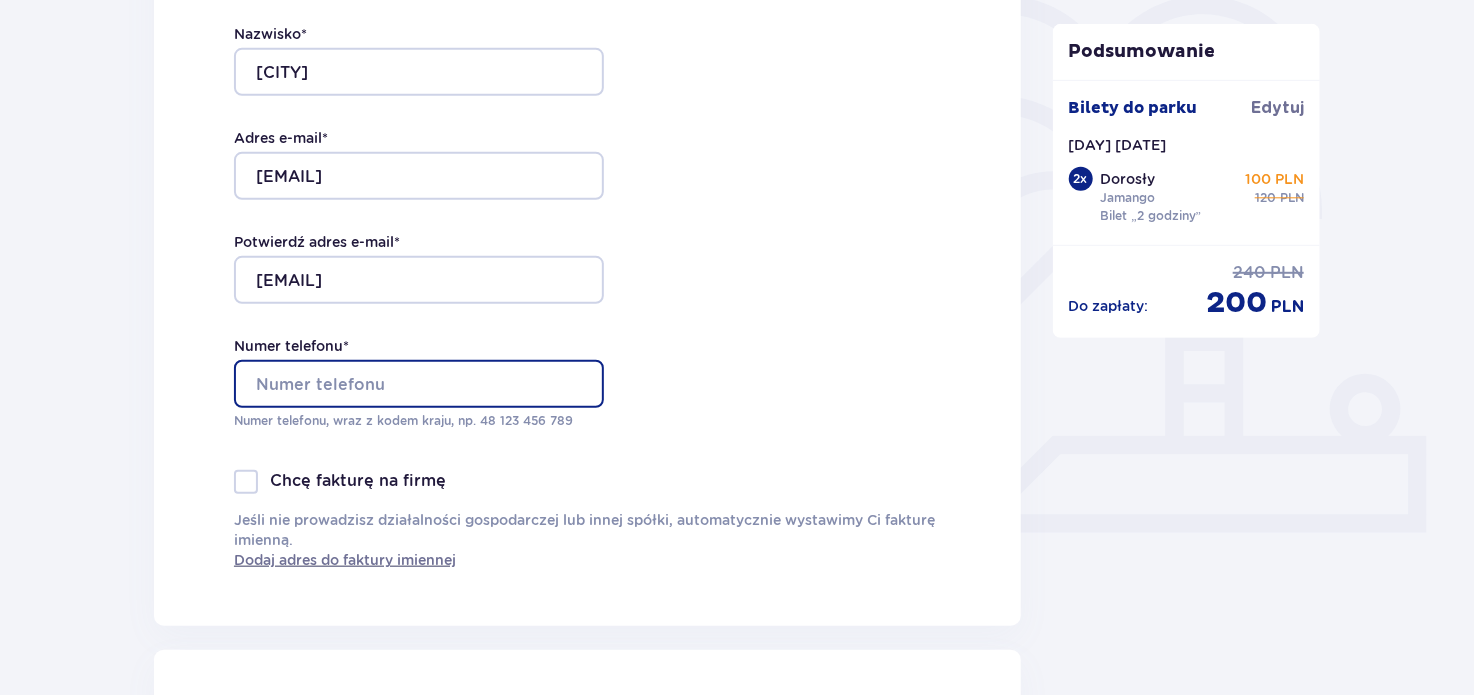 click on "Numer telefonu *" at bounding box center (419, 384) 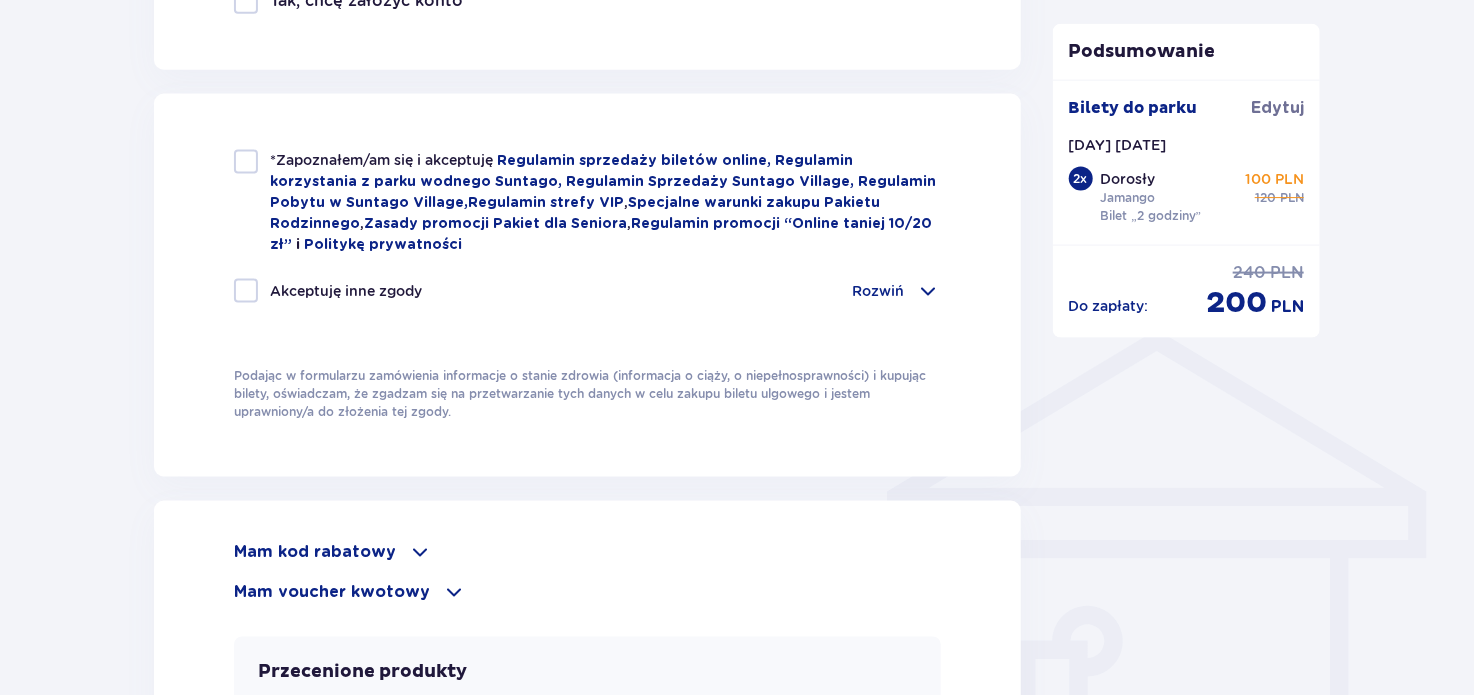 scroll, scrollTop: 1300, scrollLeft: 0, axis: vertical 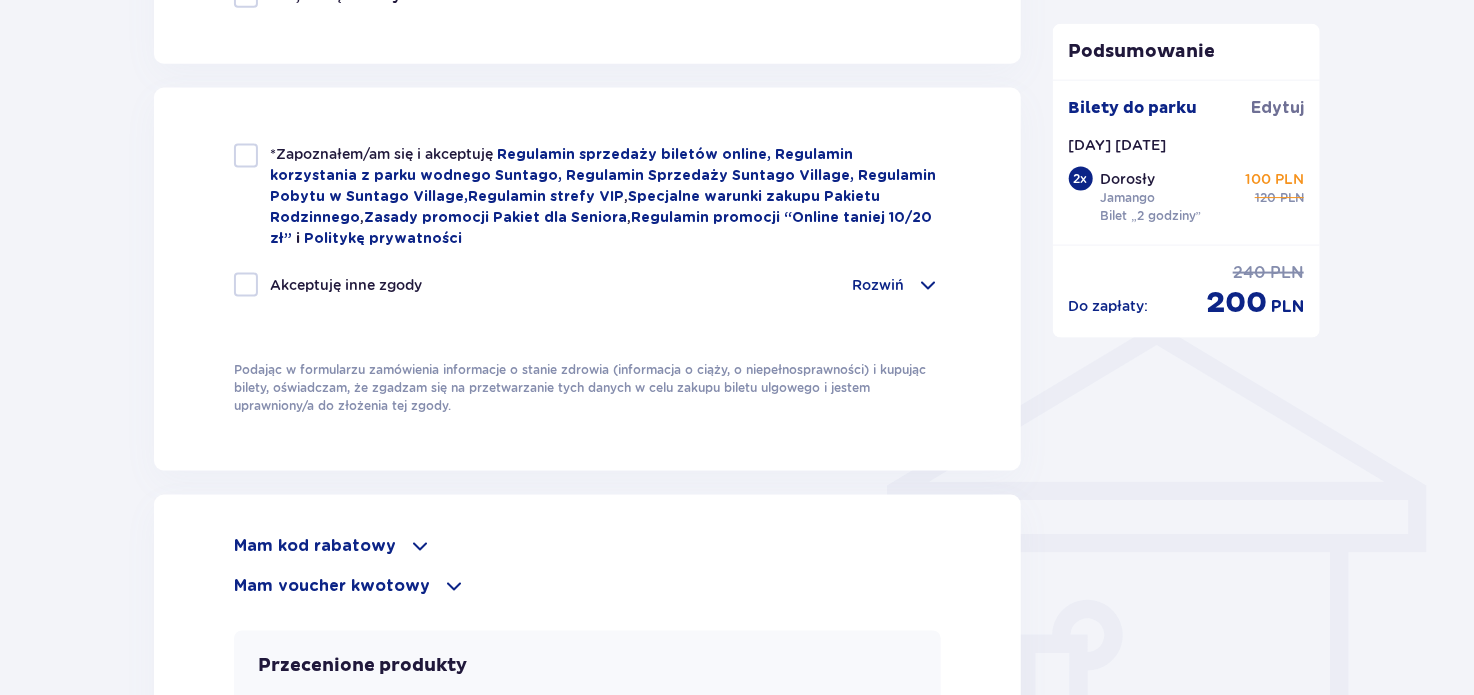type on "663696772" 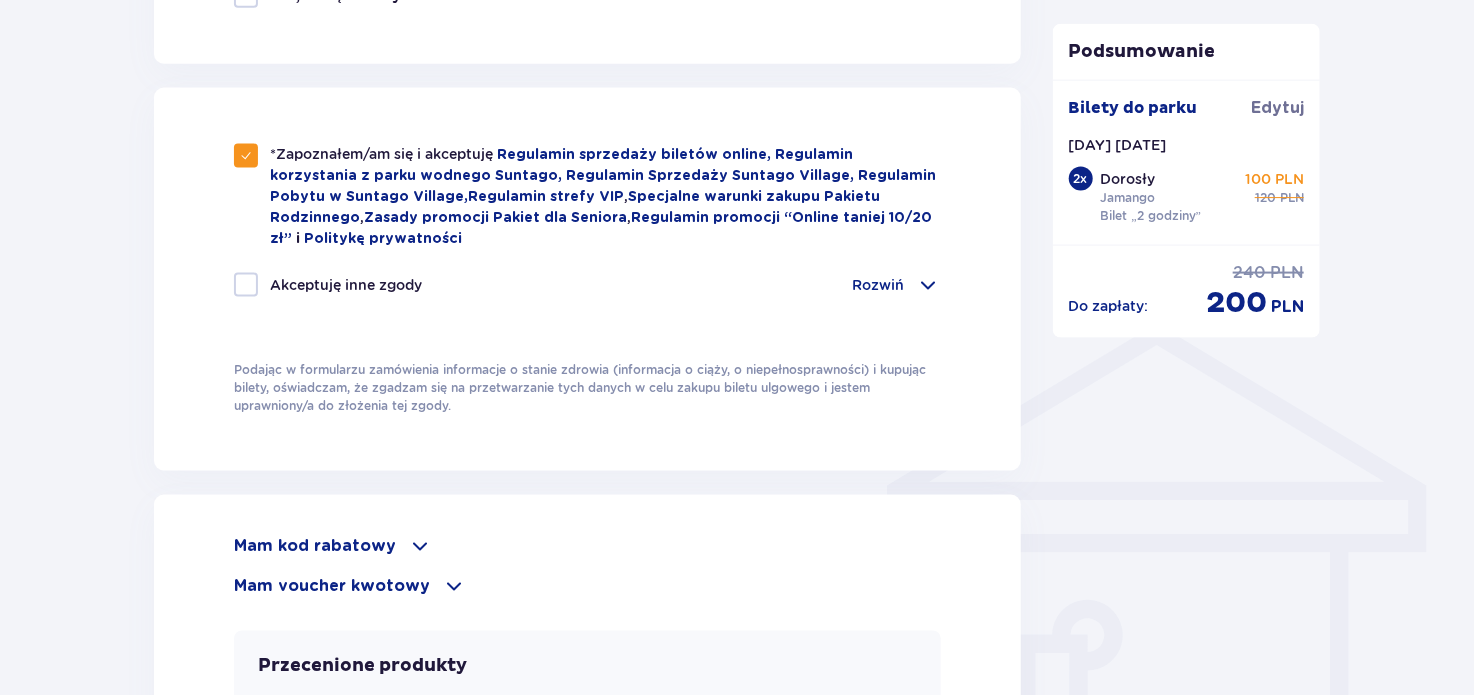 click on "Rozwiń" at bounding box center [879, 285] 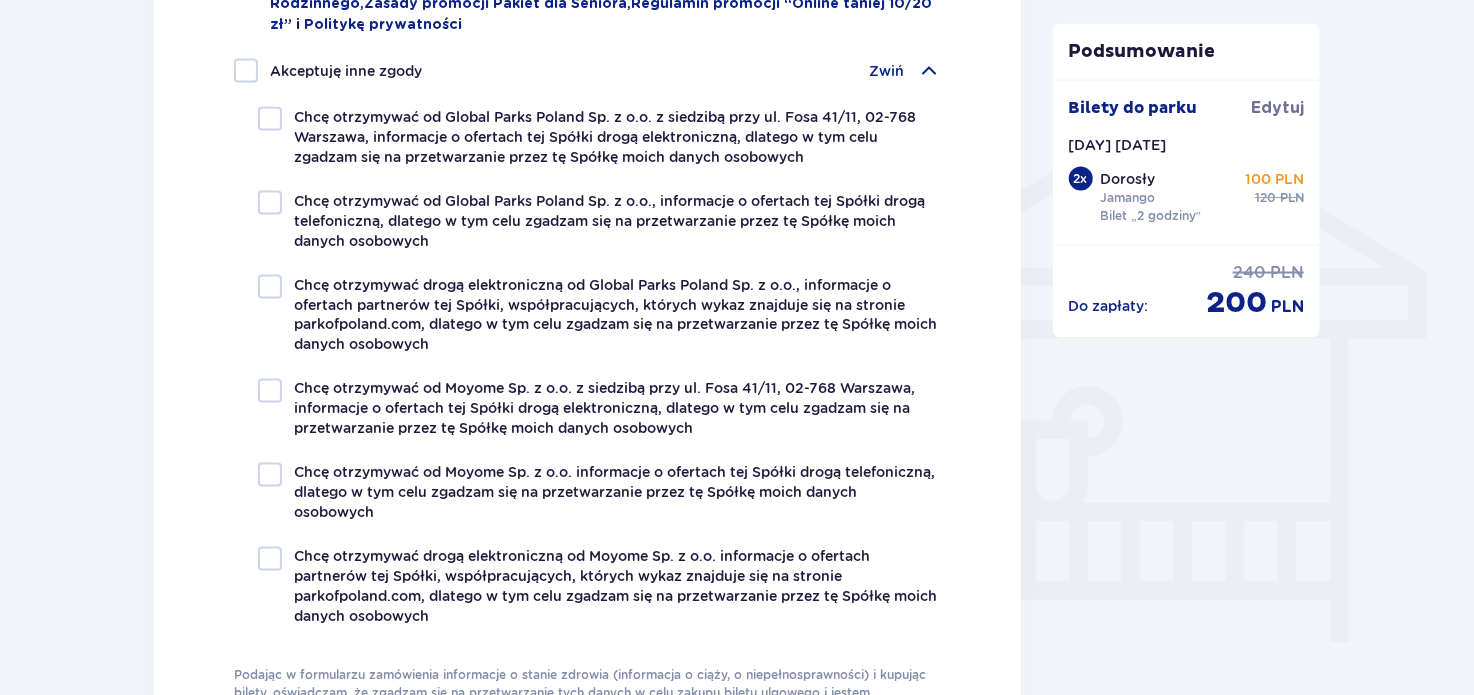 scroll, scrollTop: 1300, scrollLeft: 0, axis: vertical 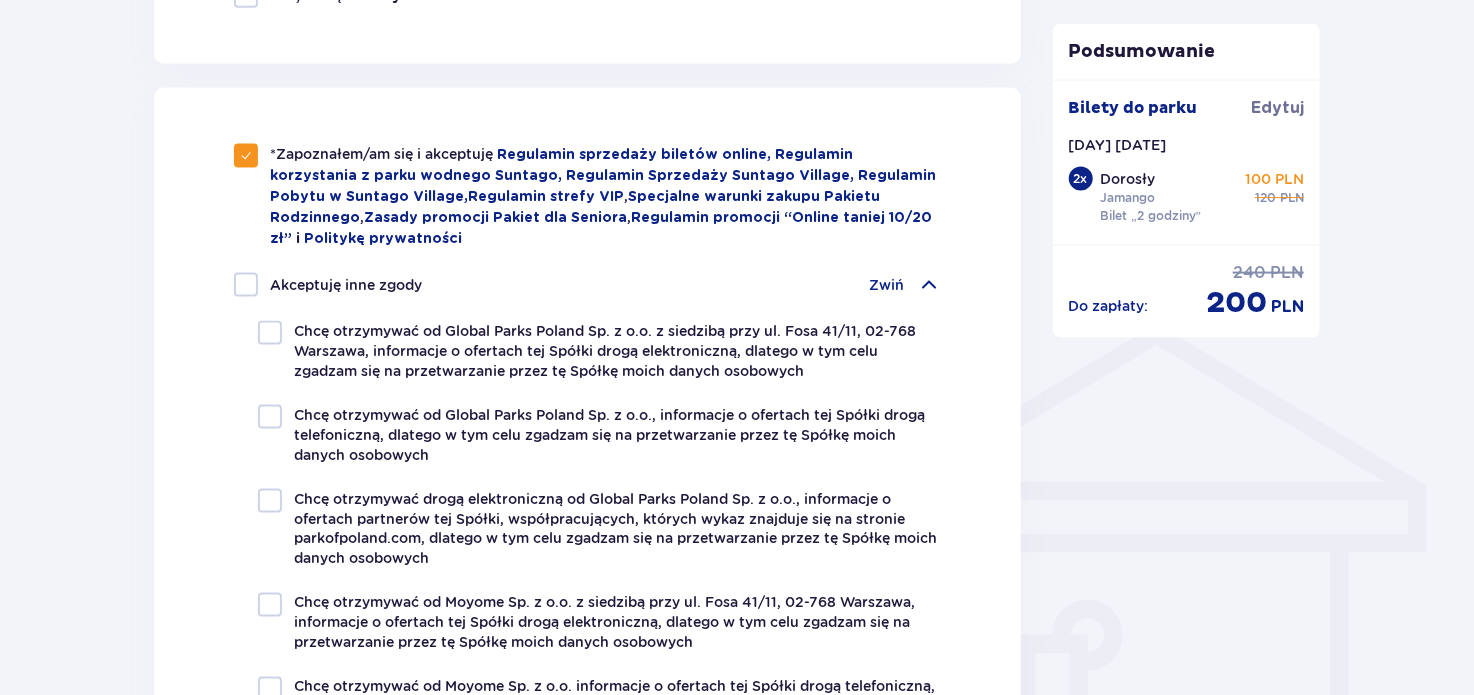 click on "Zwiń" at bounding box center (887, 285) 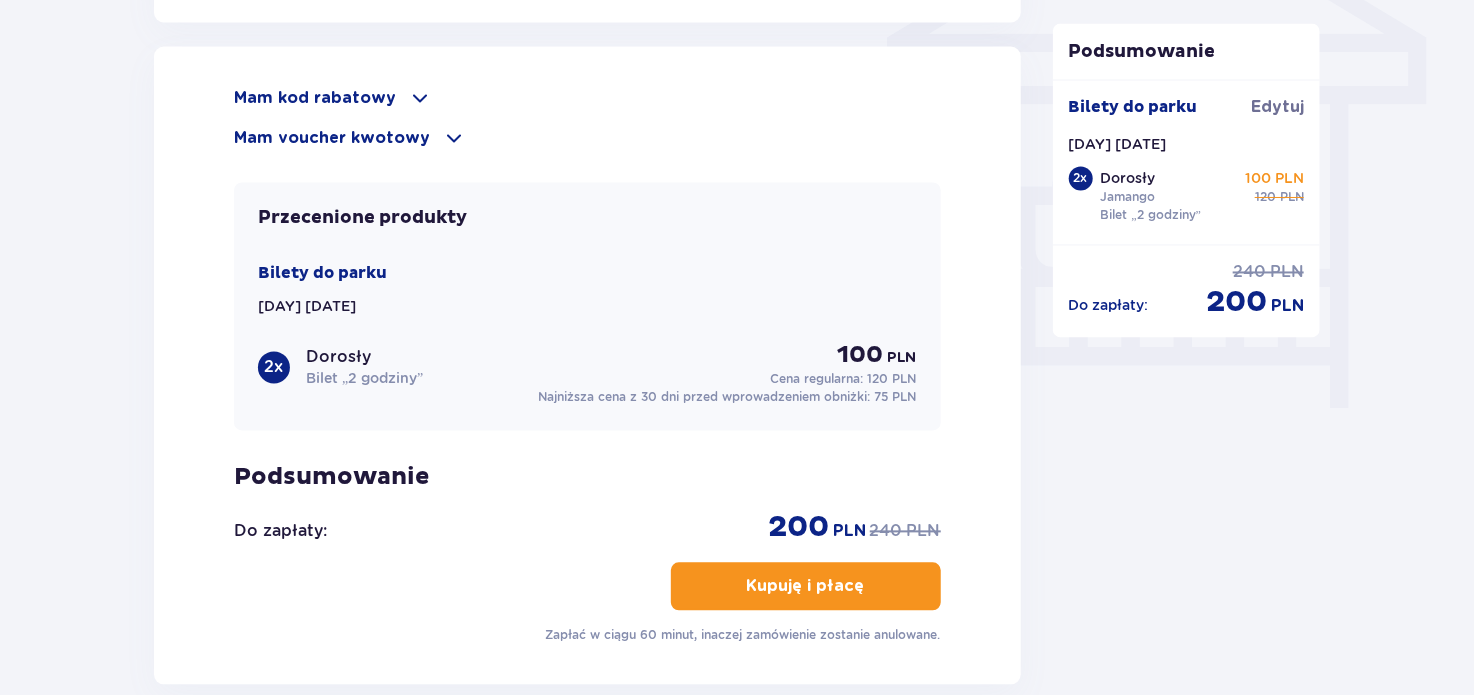 scroll, scrollTop: 1800, scrollLeft: 0, axis: vertical 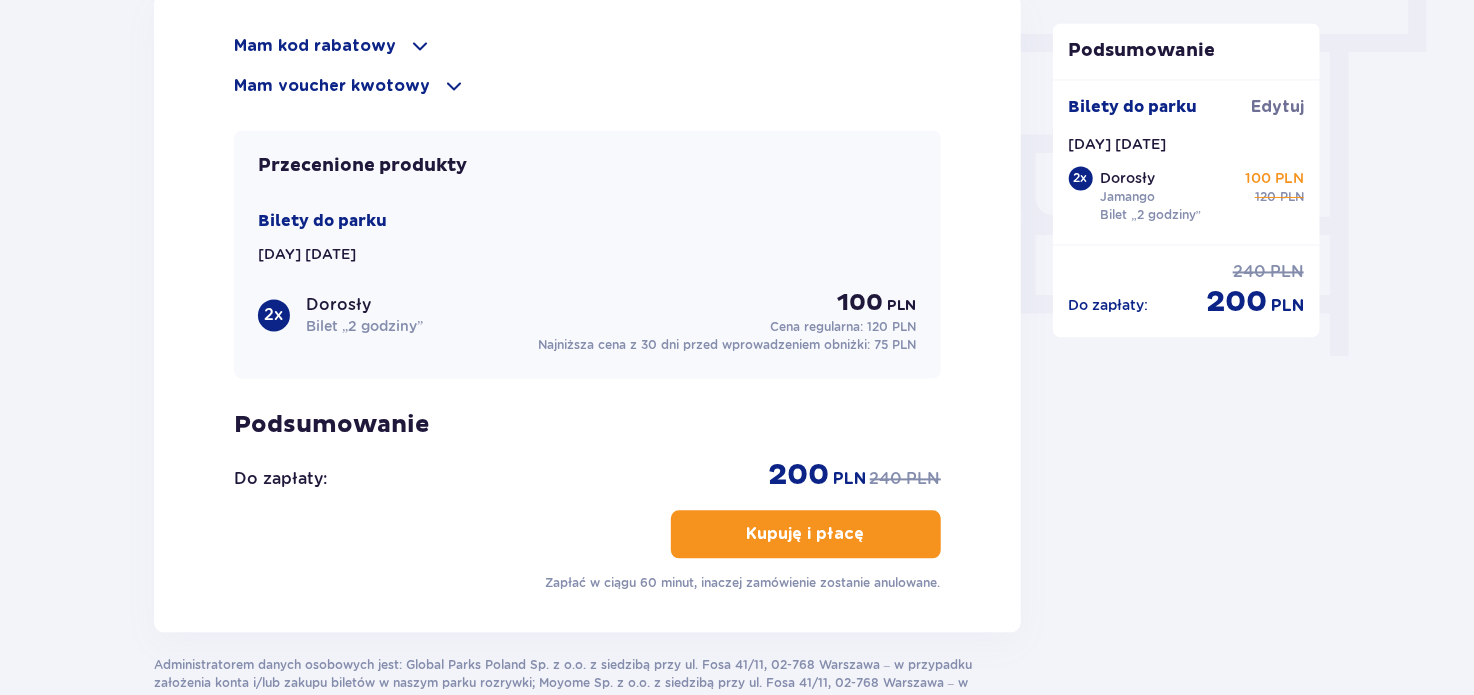 click on "Kupuję i płacę" at bounding box center (806, 535) 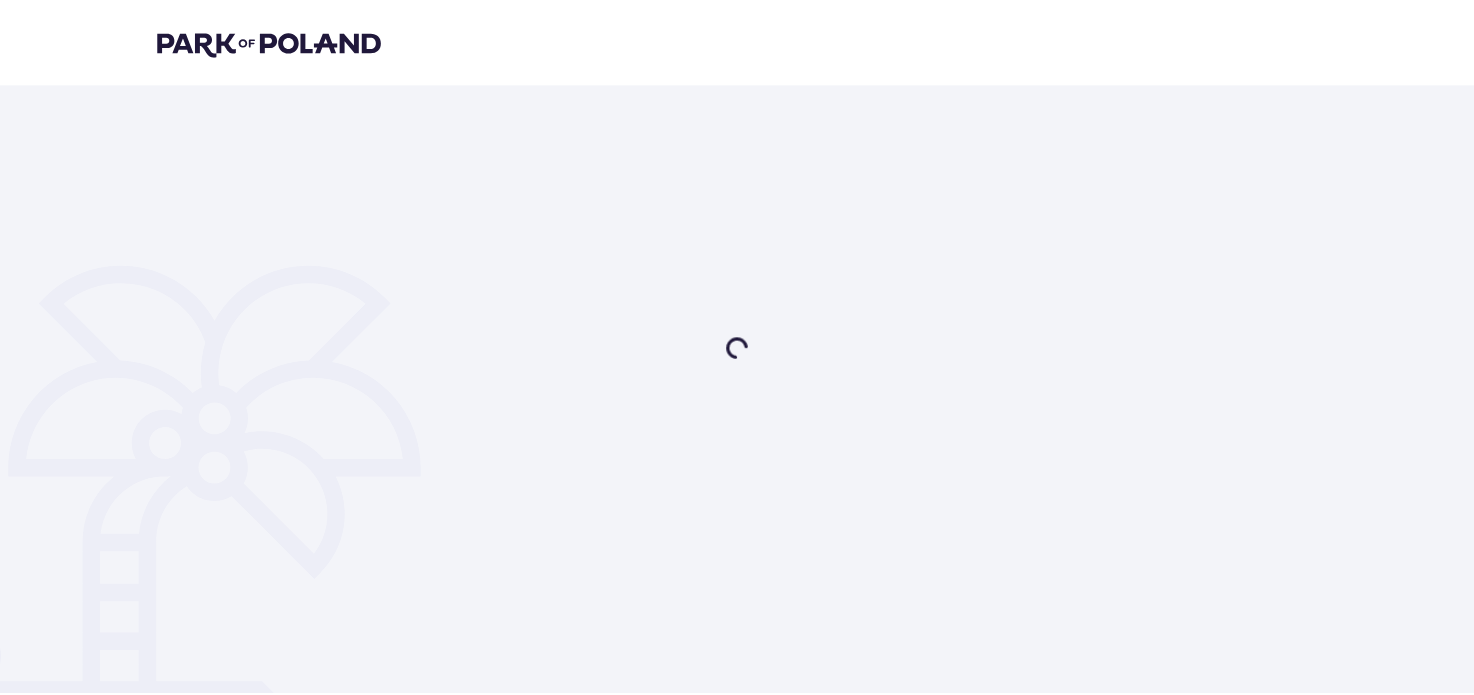 scroll, scrollTop: 0, scrollLeft: 0, axis: both 